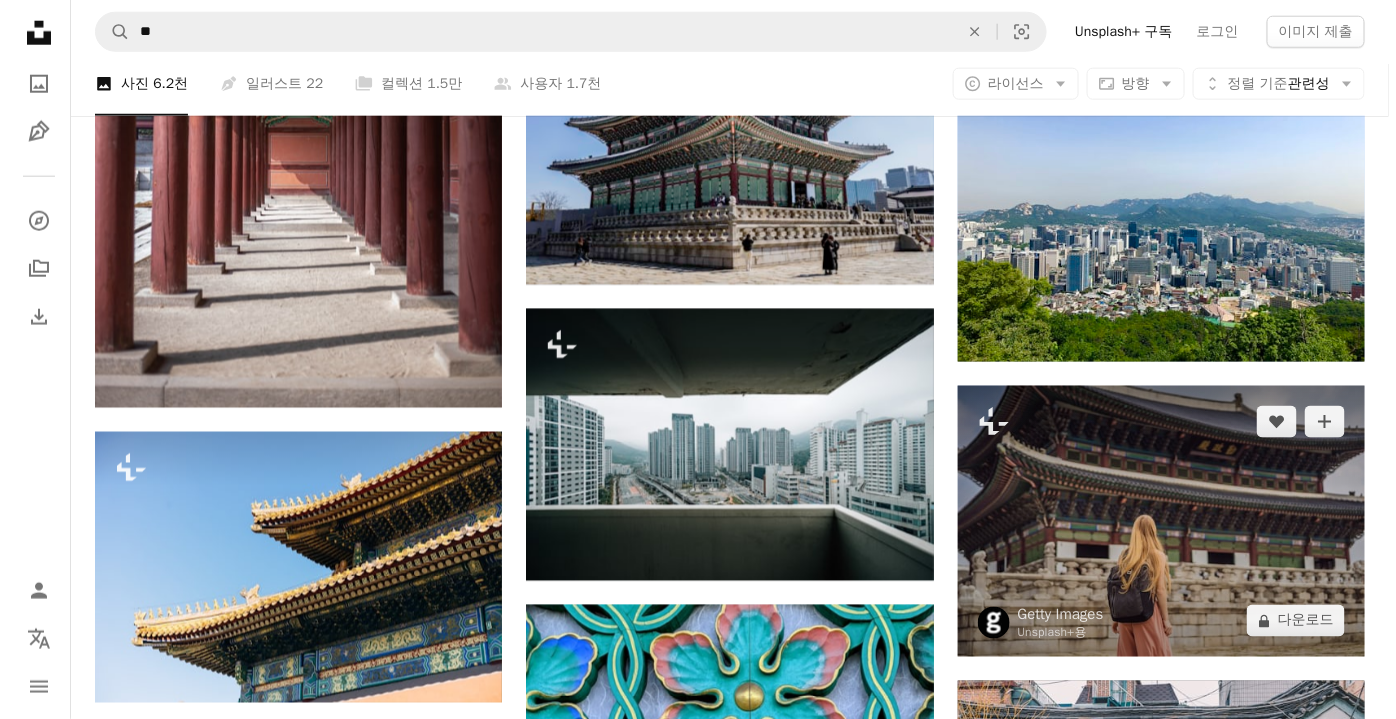 scroll, scrollTop: 23545, scrollLeft: 0, axis: vertical 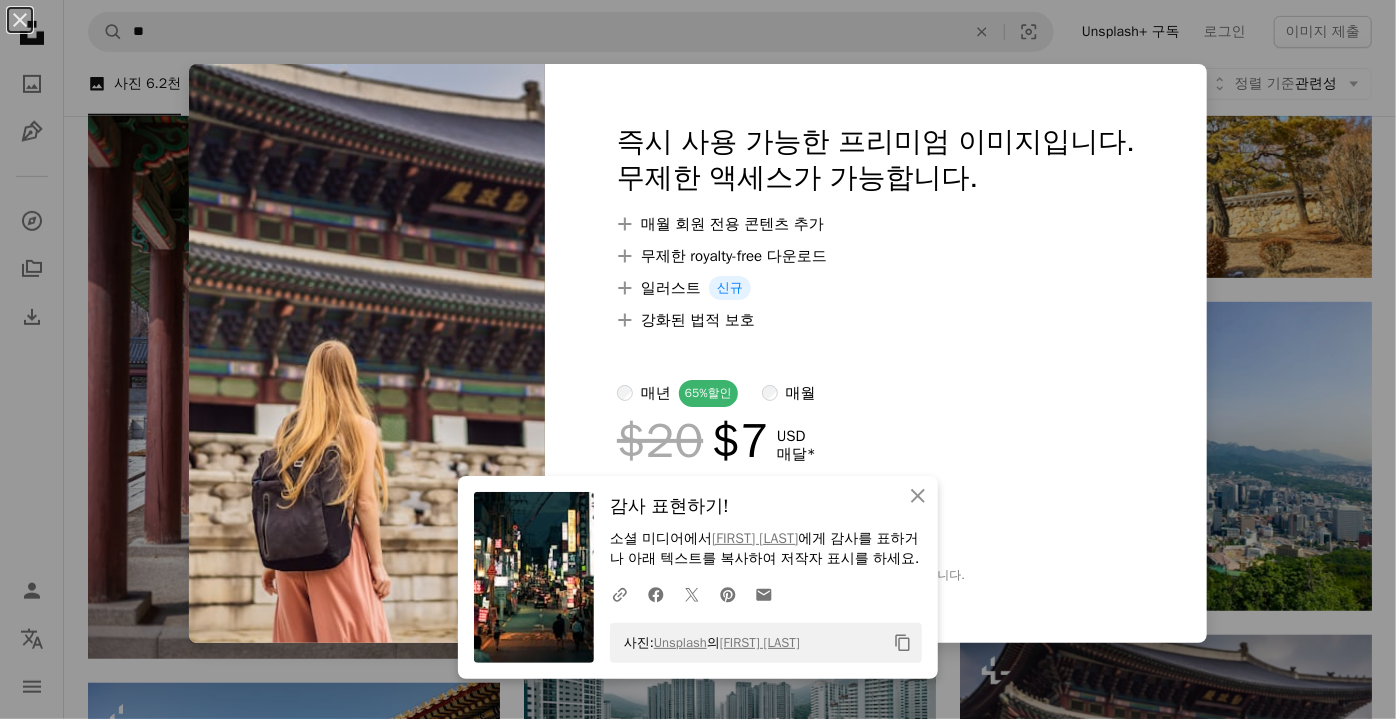 click on "An X shape An X shape 닫기 감사 표현하기! 소셜 미디어에서  [PERSON] 에게 감사를 표하거나 아래 텍스트를 복사하여 저작자 표시를 하세요. A URL sharing icon (chains) Facebook icon X (formerly Twitter) icon Pinterest icon An envelope 사진:  Unsplash 의 [PERSON]
Copy content 즉시 사용 가능한 프리미엄 이미지입니다. 무제한 액세스가 가능합니다. A plus sign 매월 회원 전용 콘텐츠 추가 A plus sign 무제한 royalty-free 다운로드 A plus sign 일러스트  신규 A plus sign 강화된 법적 보호 매년 65%  할인 매월 $20   $7 USD 매달 * Unsplash+  구독 *매년 납부 시 선불로  $84  청구 해당 세금 별도. 자동으로 연장됩니다. 언제든지 취소 가능합니다." at bounding box center (698, 359) 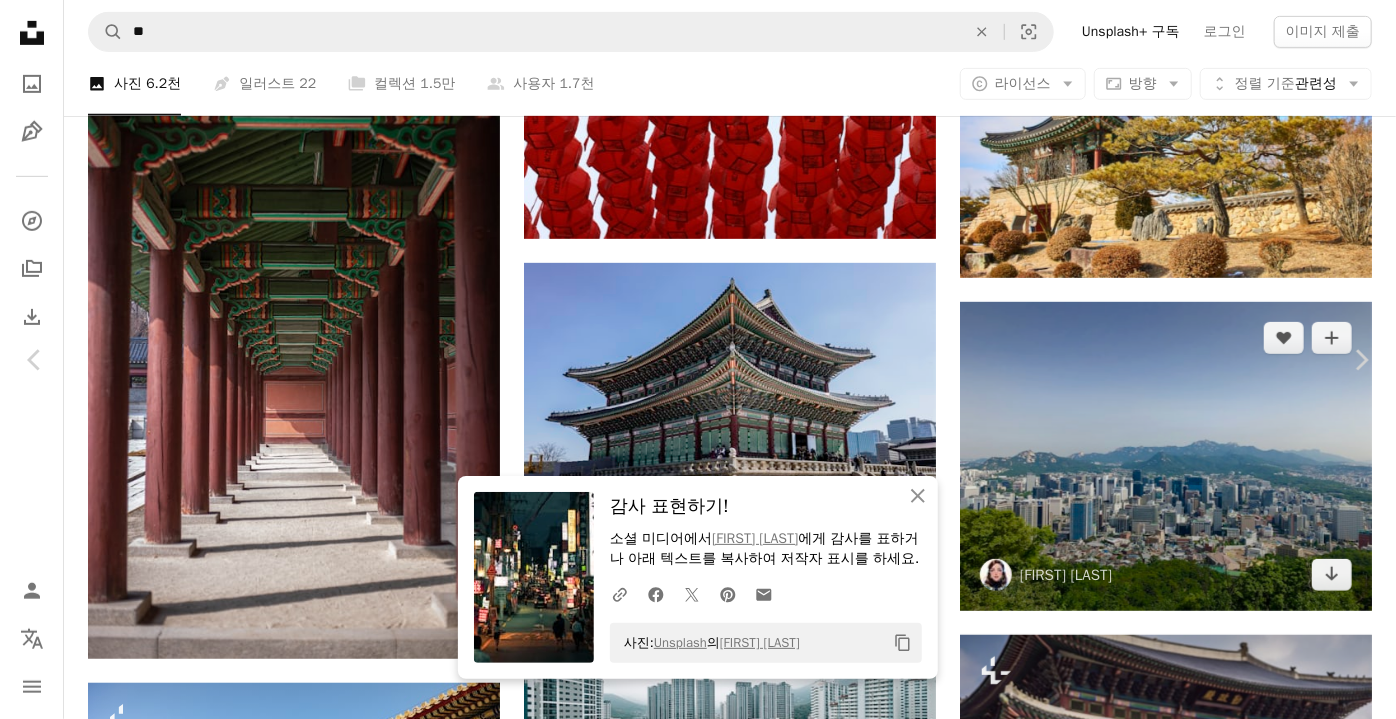 scroll, scrollTop: 24181, scrollLeft: 0, axis: vertical 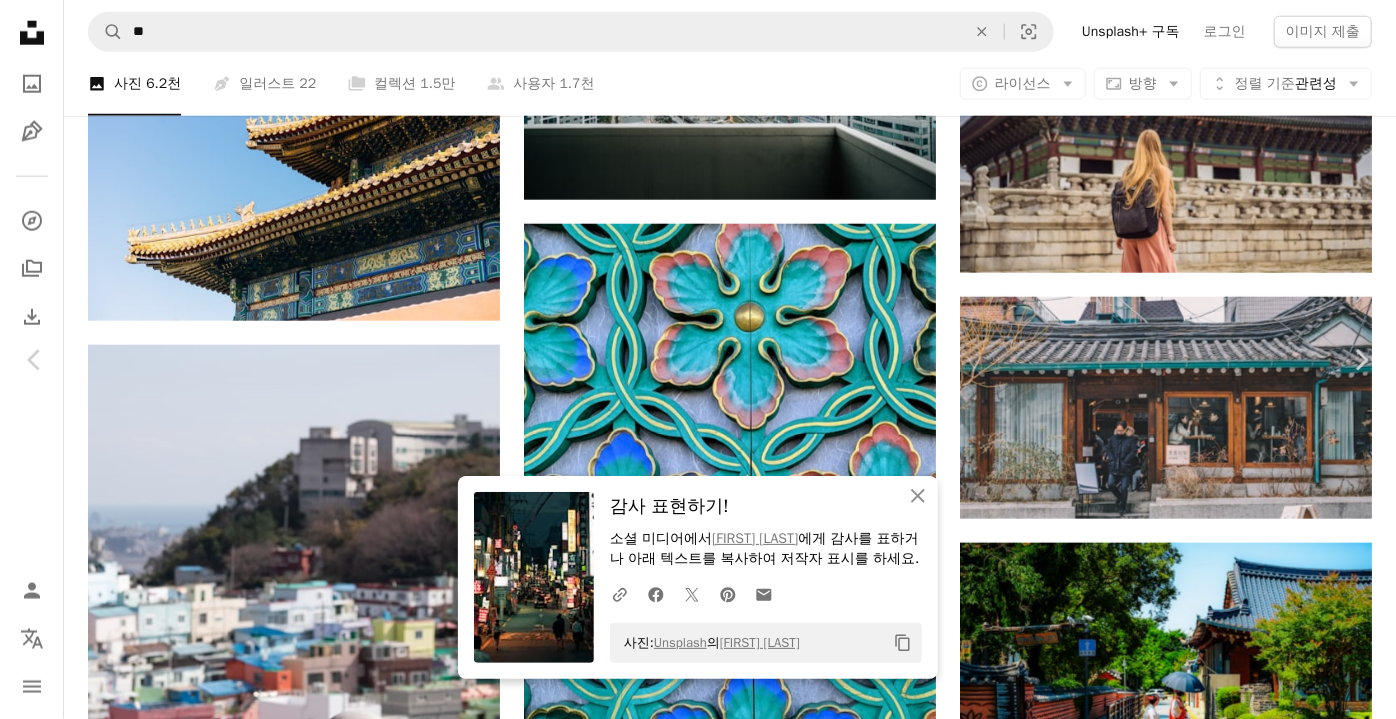 click on "An X shape Chevron left Chevron right An X shape 닫기 감사 표현하기! 소셜 미디어에서  [FIRST] [LAST] 에게 감사를 표하거나 아래 텍스트를 복사하여 저작자 표시를 하세요. A URL sharing icon (chains) Facebook icon X (formerly Twitter) icon Pinterest icon An envelope 사진:  Unsplash 의 [FIRST] [LAST]
Copy content [FIRST] [LAST] [FIRST] A heart A plus sign 이미지 편집   Plus sign for Unsplash+ 무료 다운로드 Chevron down Zoom in 조회수 329,043 다운로드 4,116 A forward-right arrow 공유 Info icon 정보 More Actions A map marker [CITY], [COUNTRY] Calendar outlined [DATE] 에 게시됨 Camera OLYMPUS CORPORATION, E-M10 Mark III Safety Unsplash 라이선스 하에서 무료로 사용 가능 [CITY] [COUNTRY] 거리 사진 자동차 건물 도시 사람의 건축학 길 광 거리 도시의 차 수송 길 시 자동차 아스팔트 시내 교차점 Creative Commons 이미지 iStock에서 프리미엄 관련 이미지 찾아보기" at bounding box center (698, 4862) 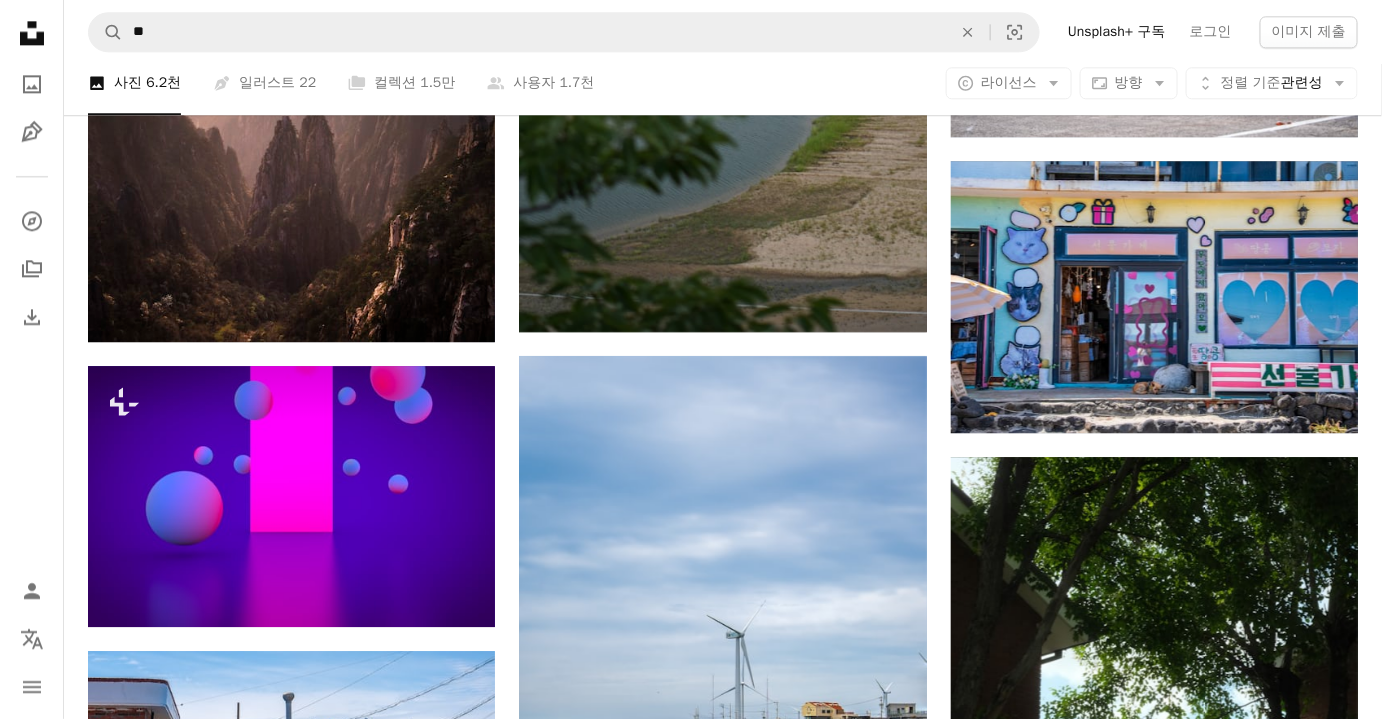 scroll, scrollTop: 49454, scrollLeft: 0, axis: vertical 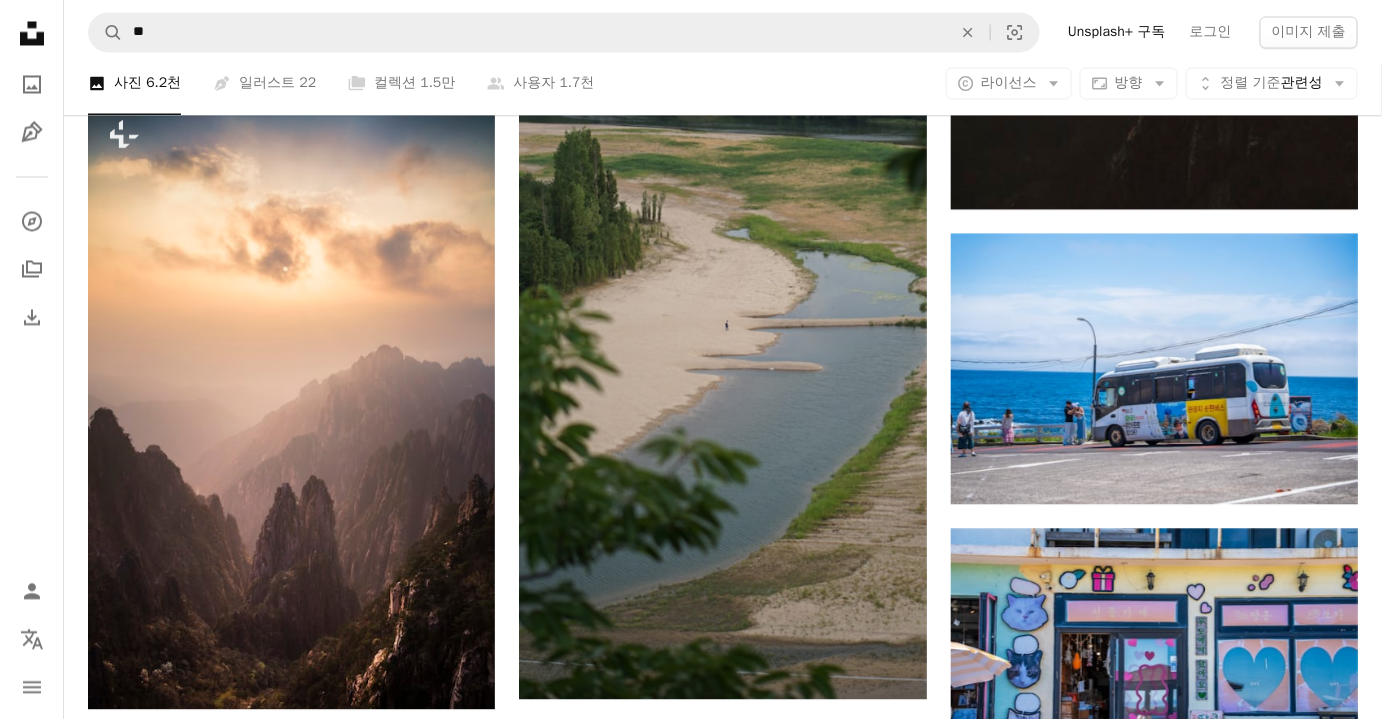 click on "A magnifying glass ** An X shape Visual search Unsplash+ 구독 로그인 이미지 제출" at bounding box center [723, 32] 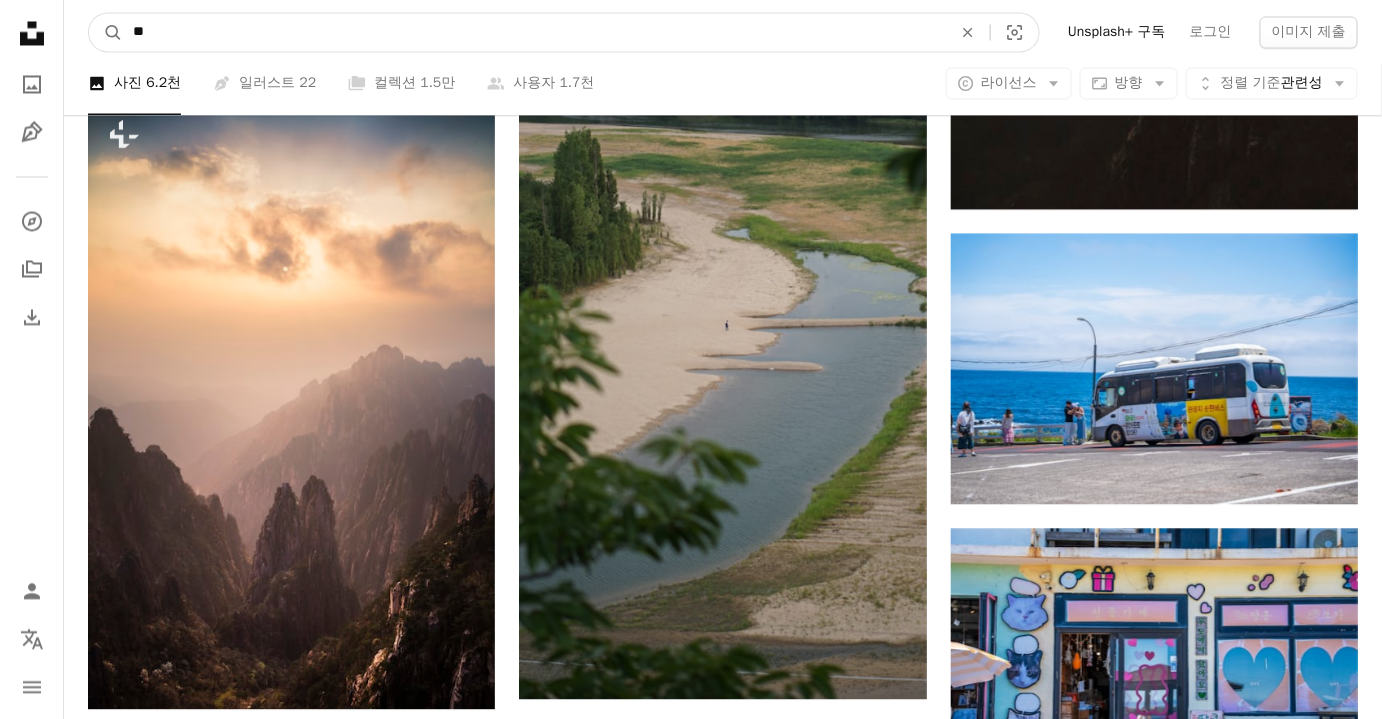 click on "**" at bounding box center (534, 32) 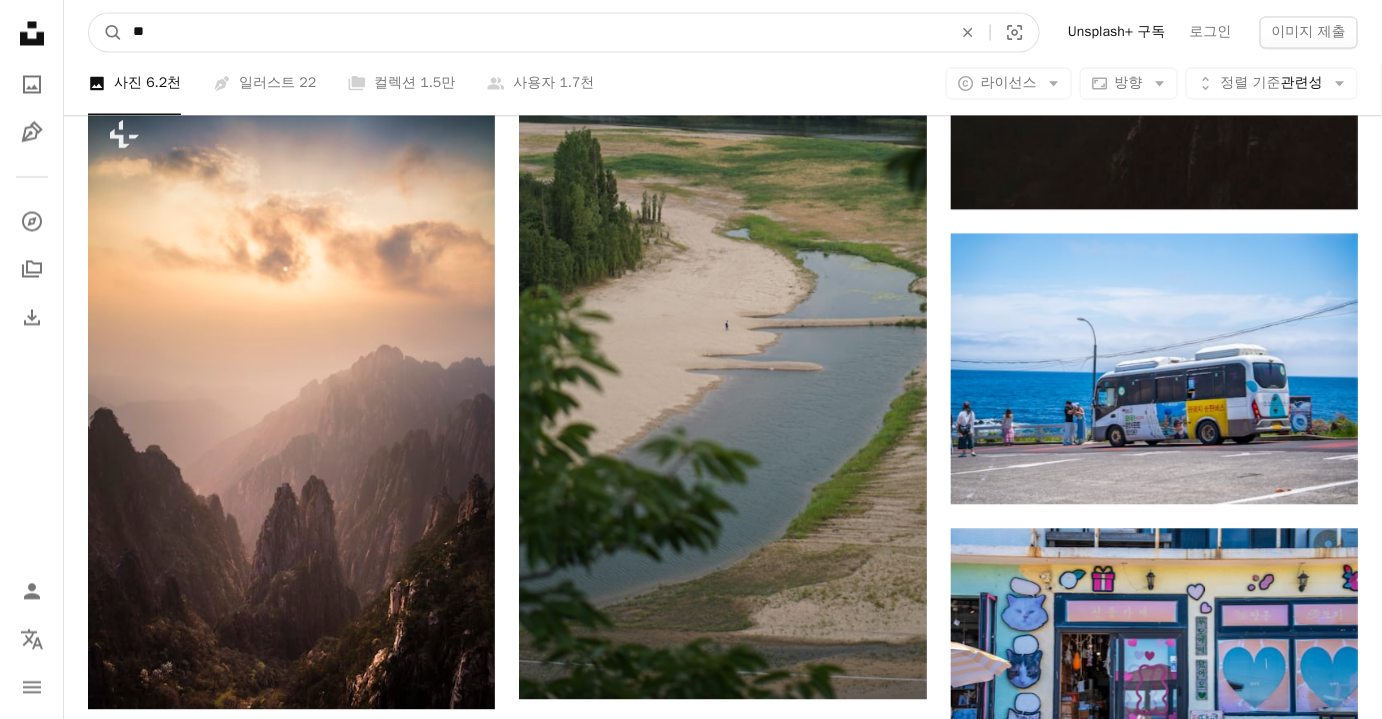 type on "**" 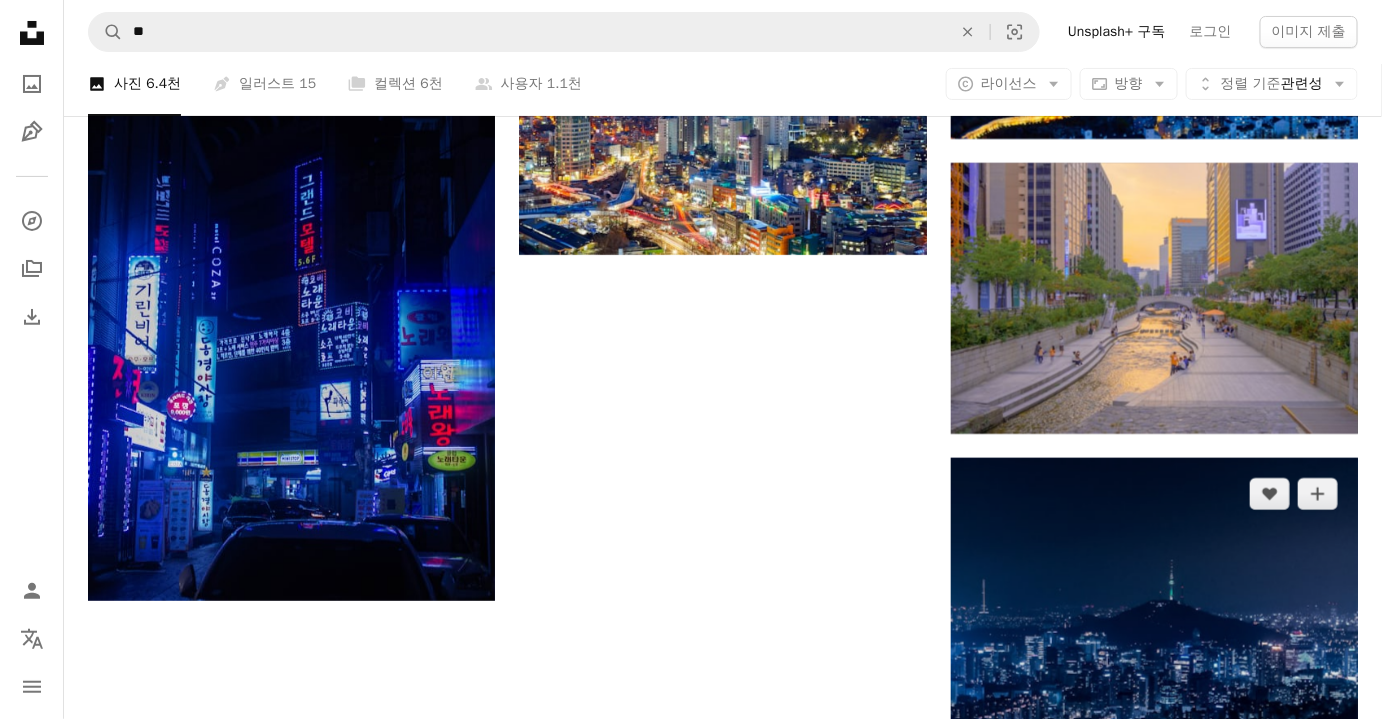 scroll, scrollTop: 2636, scrollLeft: 0, axis: vertical 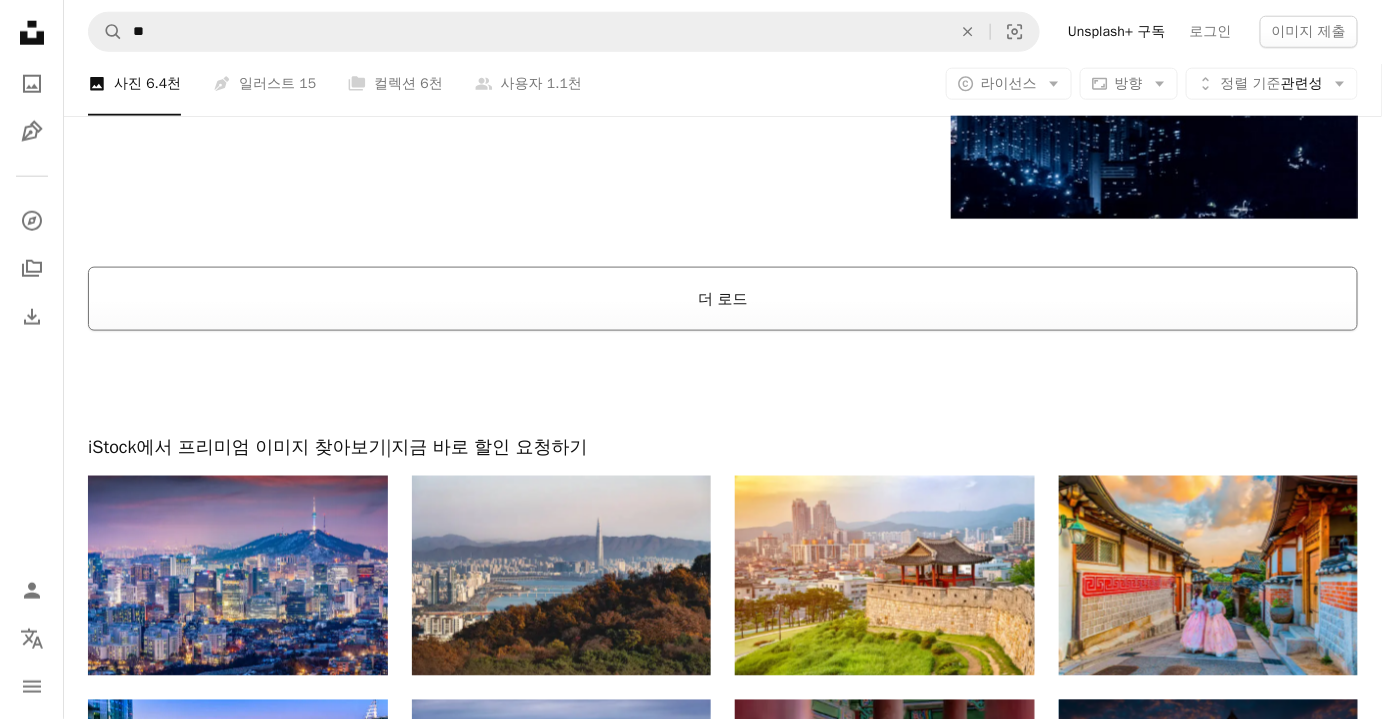 click on "더 로드" at bounding box center (723, 299) 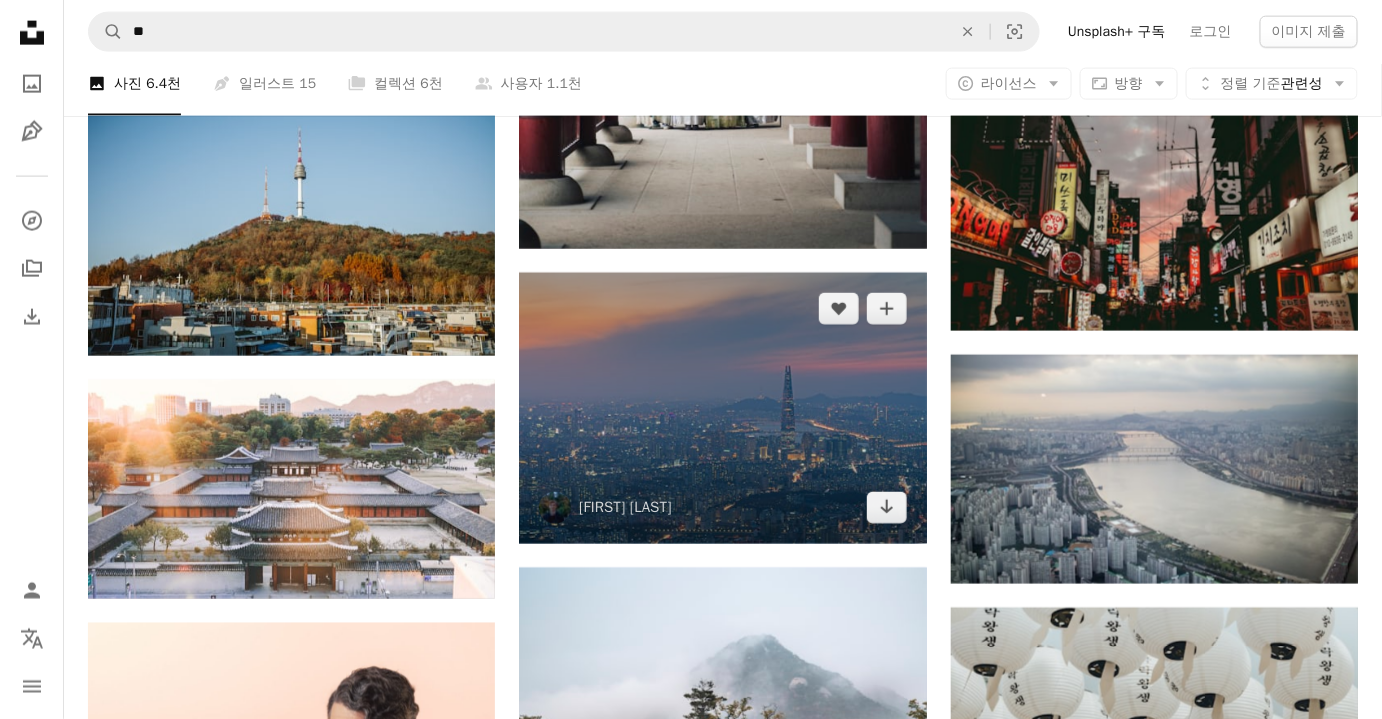 scroll, scrollTop: 3454, scrollLeft: 0, axis: vertical 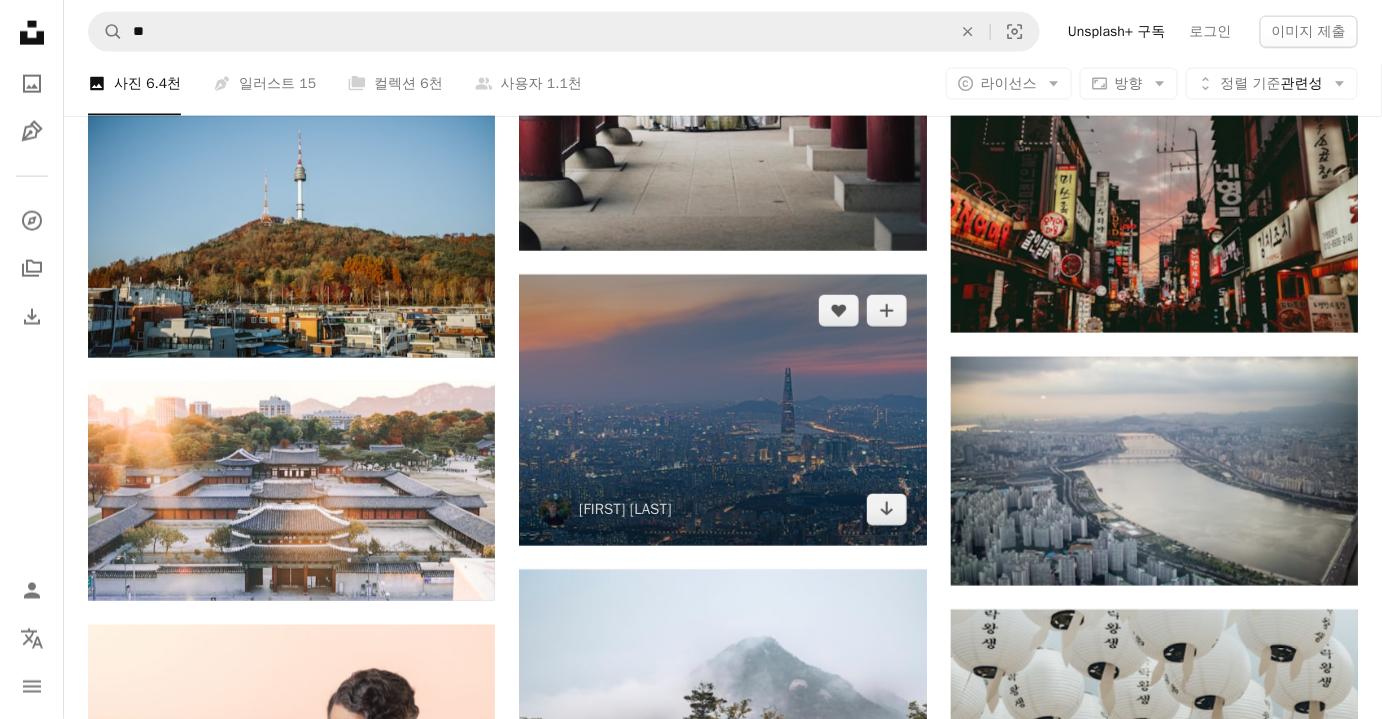 click at bounding box center (722, 410) 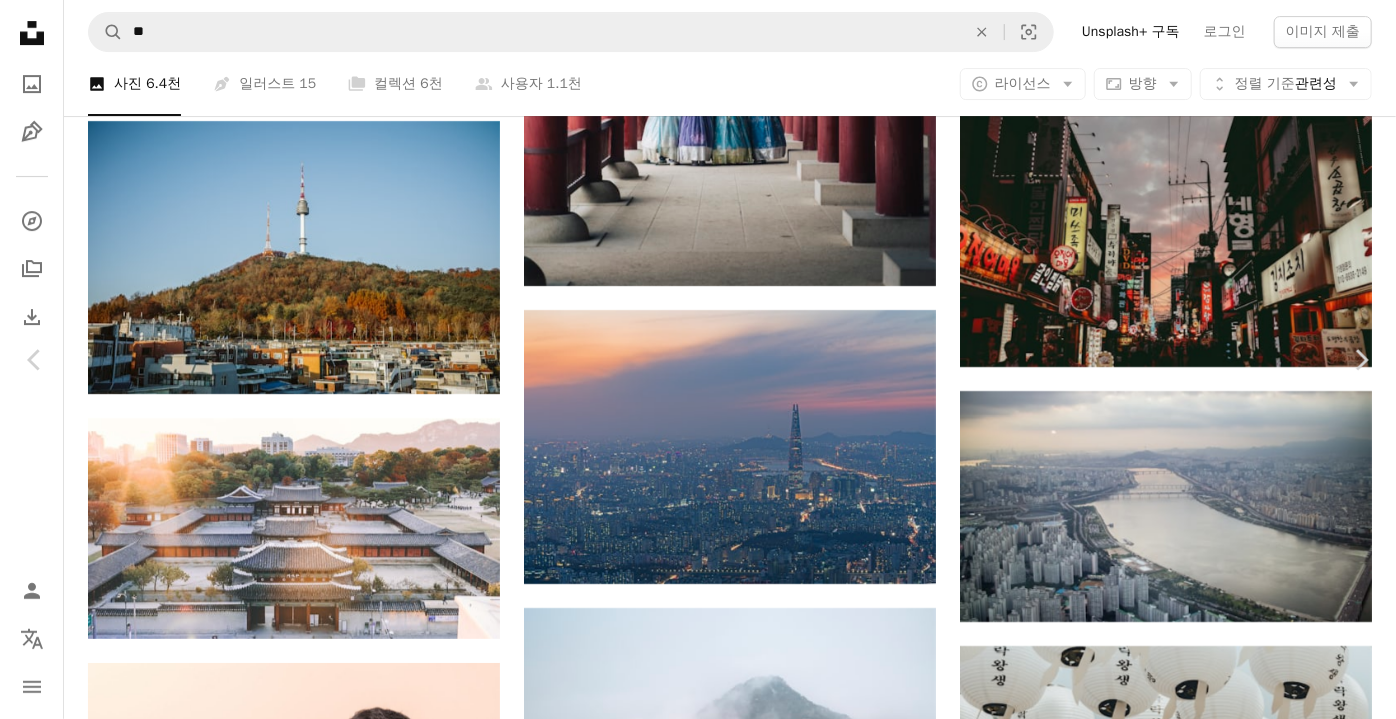 click on "무료 다운로드" at bounding box center (1196, 3078) 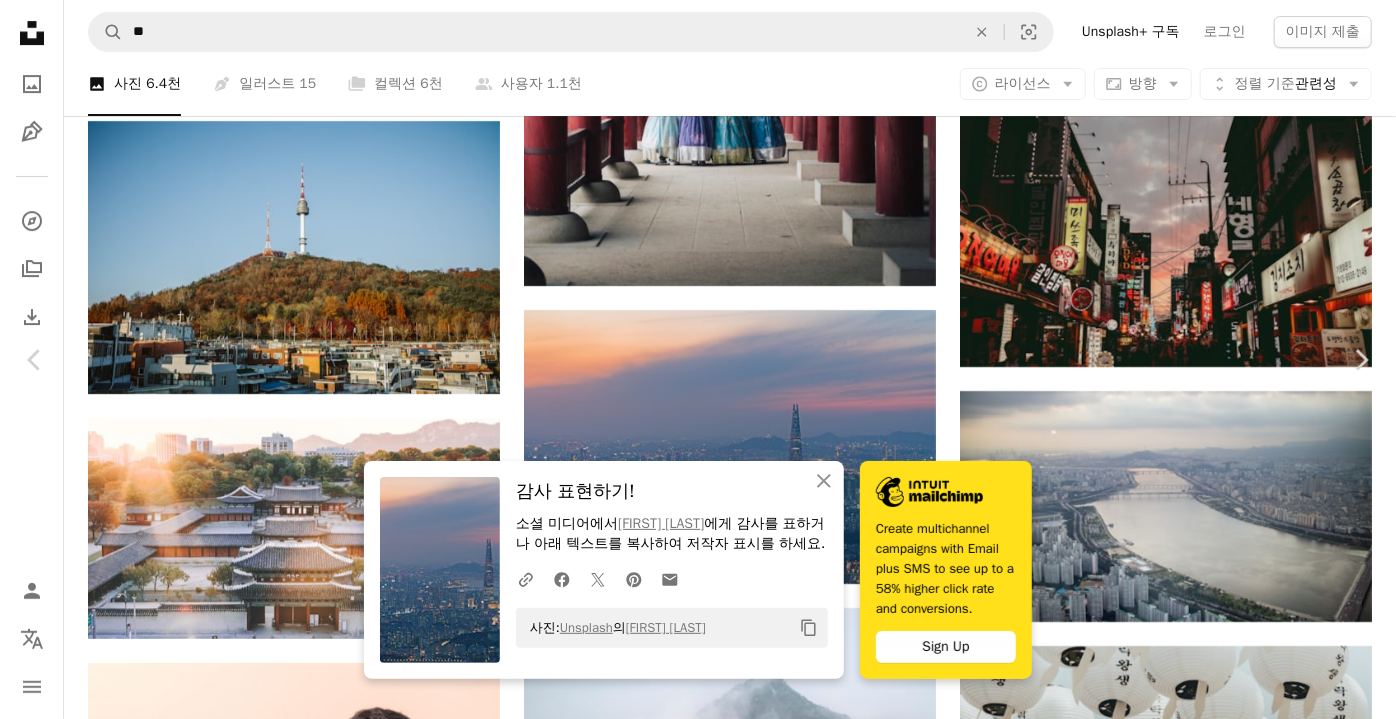 click on "An X shape Chevron left Chevron right An X shape 닫기 감사 표현하기! 소셜 미디어에서  [PERSON] 에게 감사를 표하거나 아래 텍스트를 복사하여 저작자 표시를 하세요. A URL sharing icon (chains) Facebook icon X (formerly Twitter) icon Pinterest icon An envelope 사진:  Unsplash 의 [PERSON]
Copy content Create multichannel campaigns with Email plus SMS to see up to a 58% higher click rate and conversions. Sign Up [PERSON] seoulinspired A heart A plus sign 이미지 편집   Plus sign for Unsplash+ 무료 다운로드 Chevron down Zoom in 조회수 620,419 다운로드 8,251 소개 매체 사진 A forward-right arrow 공유 Info icon 정보 More Actions A map marker [CITY], [COUNTRY] Calendar outlined [DATE] 에 게시됨 Camera SONY, ILCE-7RM2 Safety Unsplash 라이선스 하에서 무료로 사용 가능 여행하다 도시 해질녘 [CITY] [COUNTRY] 도시 마천루 아시아 건물 건축학 회색 풍경 도시의 [COUNTRY] 시" at bounding box center [698, 3390] 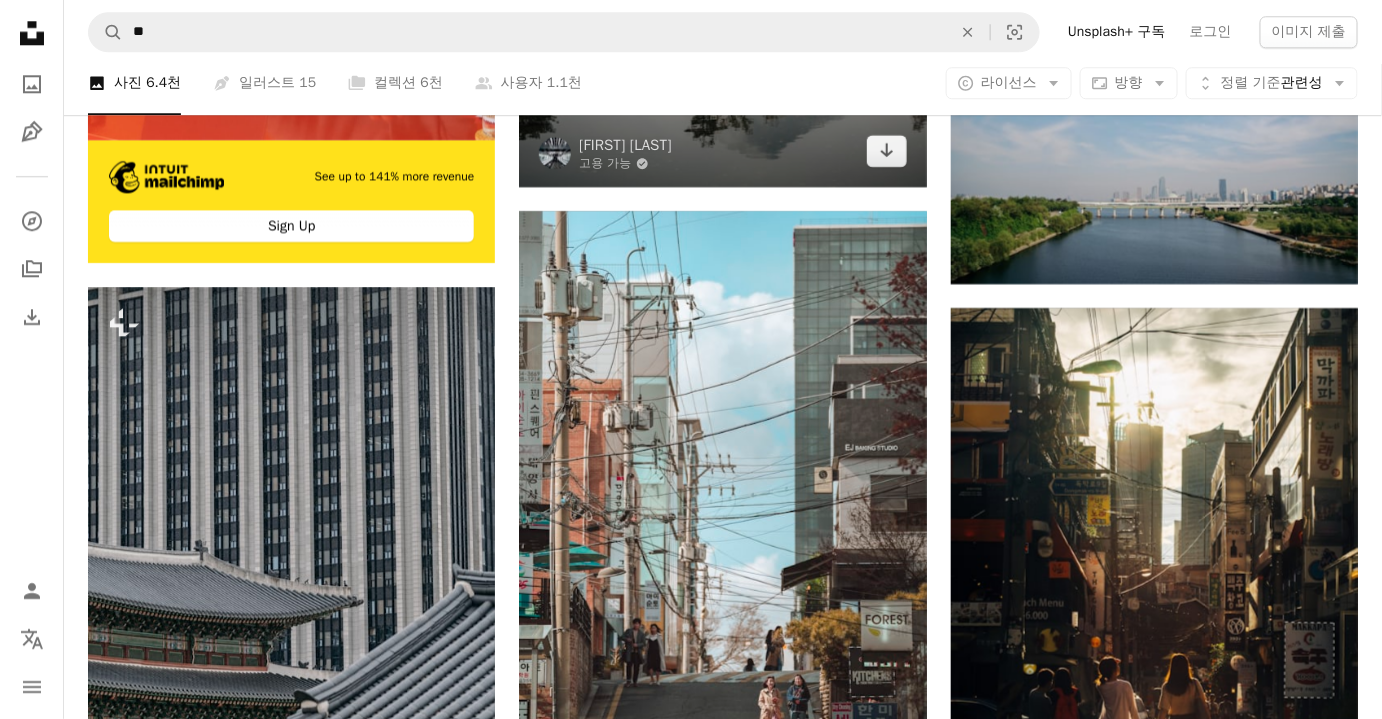 scroll, scrollTop: 4636, scrollLeft: 0, axis: vertical 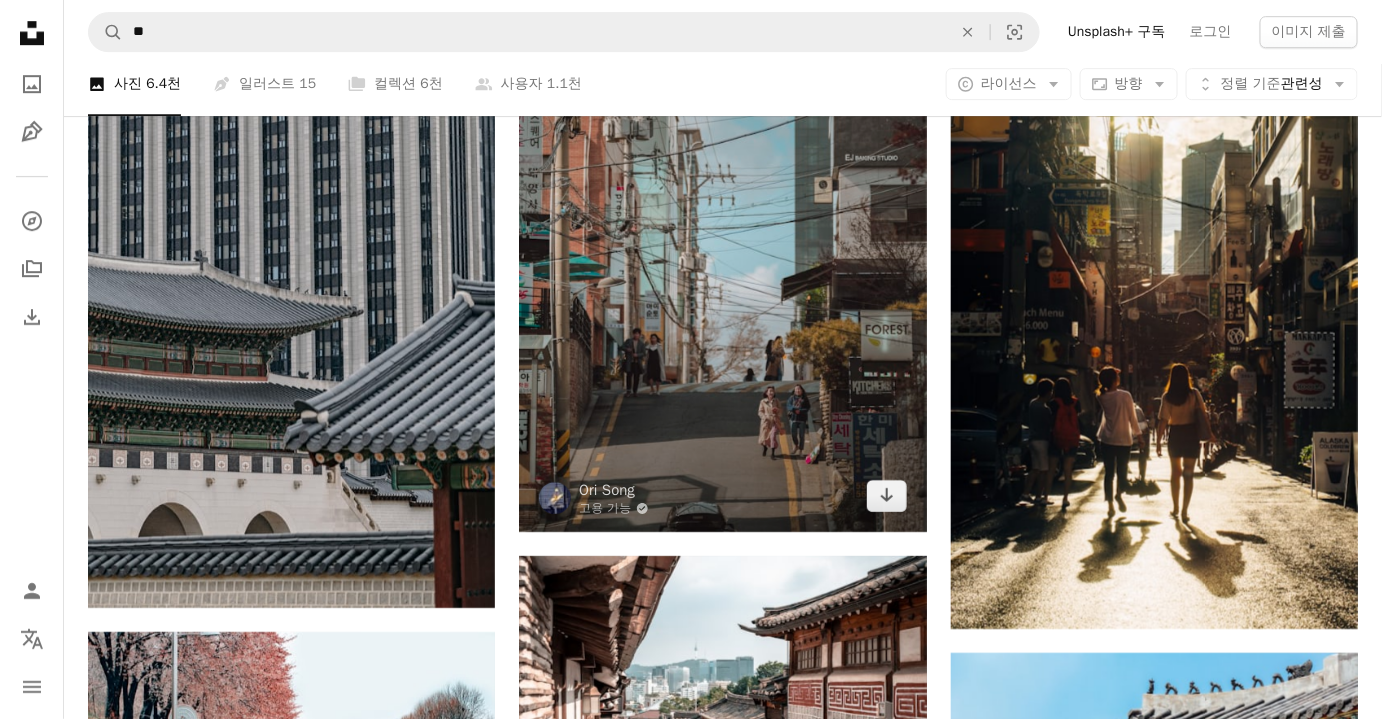 click at bounding box center (722, 226) 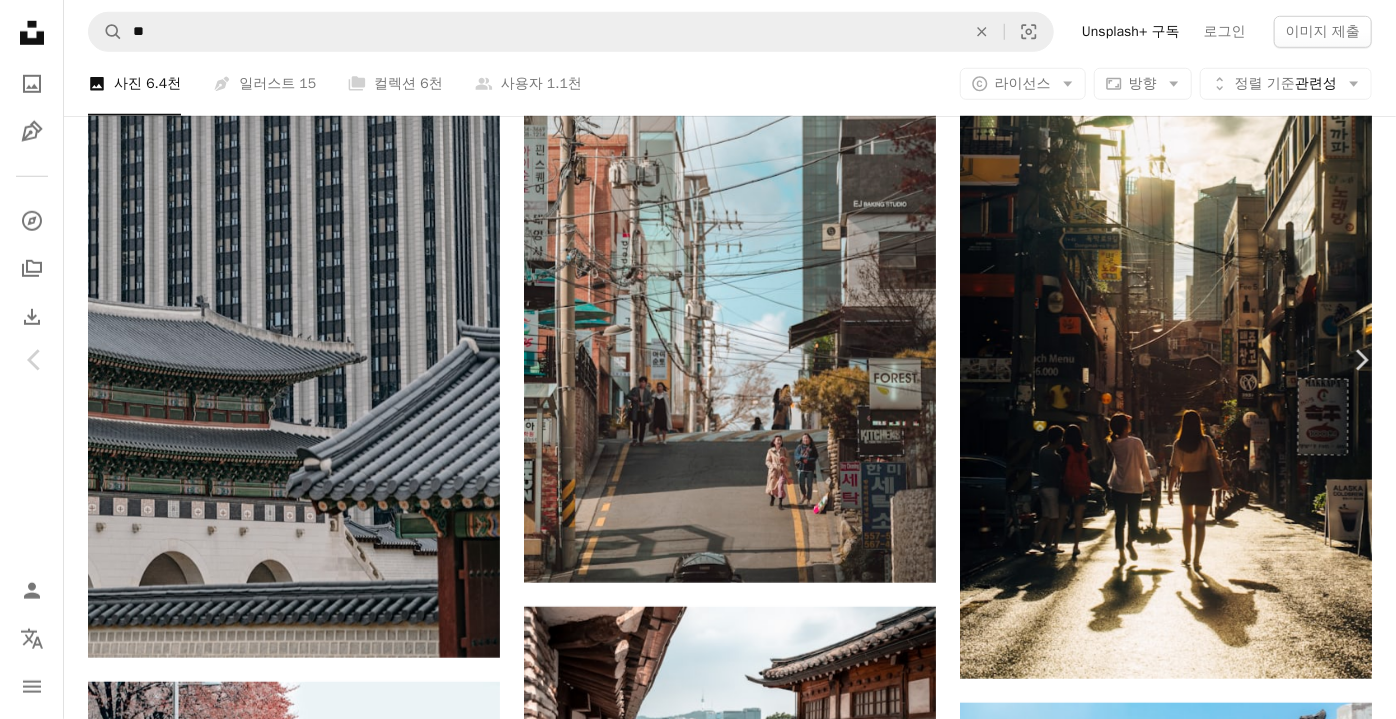 click on "무료 다운로드" at bounding box center [1196, 4532] 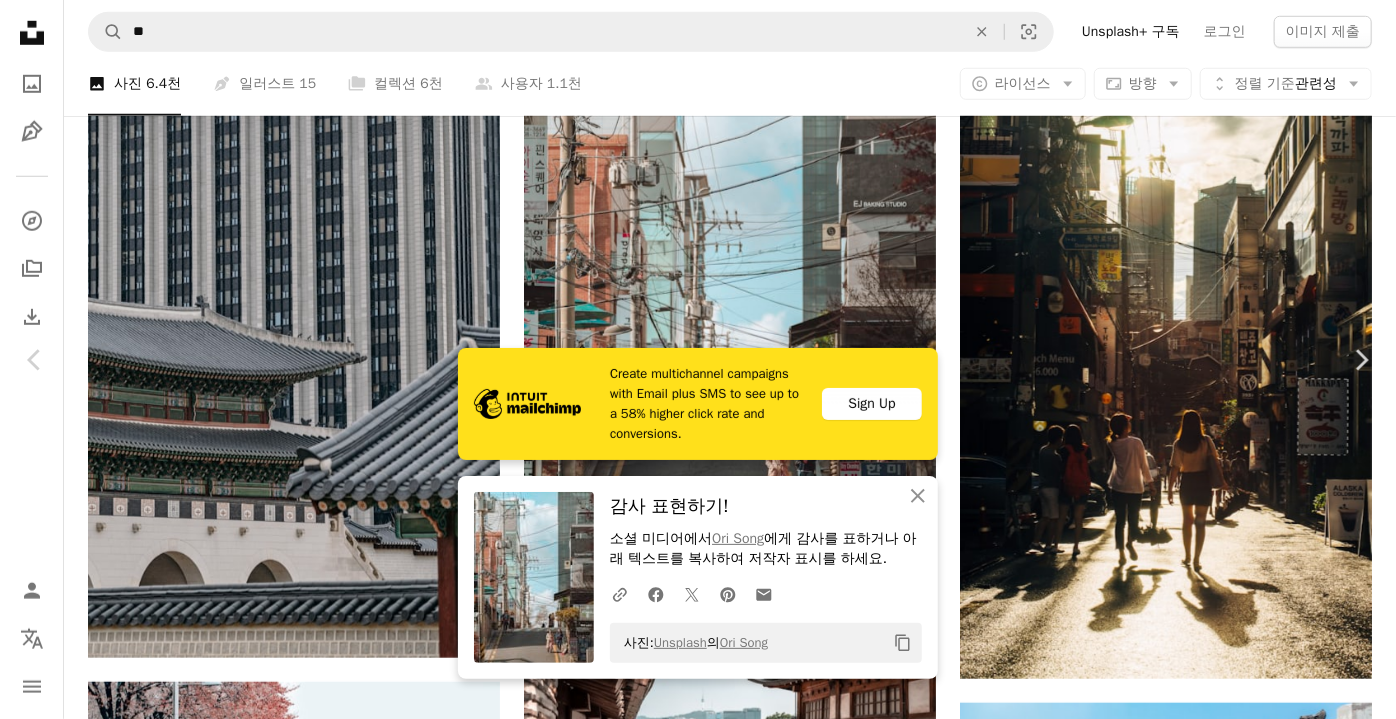 click on "An X shape Chevron left Chevron right Create multichannel campaigns with Email plus SMS to see up to a 58% higher click rate and conversions. Sign Up An X shape 닫기 감사 표현하기! 소셜 미디어에서  [FIRST] [LAST] 에게 감사를 표하거나 아래 텍스트를 복사하여 저작자 표시를 하세요. A URL sharing icon (chains) Facebook icon X (formerly Twitter) icon Pinterest icon An envelope 사진:  Unsplash 의 [FIRST] [LAST]
Copy content [FIRST] [LAST] 고용 가능 A checkmark inside of a circle A heart A plus sign 이미지 편집   Plus sign for Unsplash+ 무료 다운로드 Chevron down Zoom in 조회수 3,184,212 다운로드 49,942 소개 매체 사진 A forward-right arrow 공유 Info icon 정보 More Actions Calendar outlined [DATE] 에 게시됨 Camera SONY, ILCE-7M3 Safety Unsplash 라이선스 하에서 무료로 사용 가능 파랑 거리 [CITY] [COUNTRY] 아시아 건물 도시 사람의 길 의류 도시의 길 시 의복 이웃 아스팔트 보도 케이블 인도" at bounding box center (698, 4844) 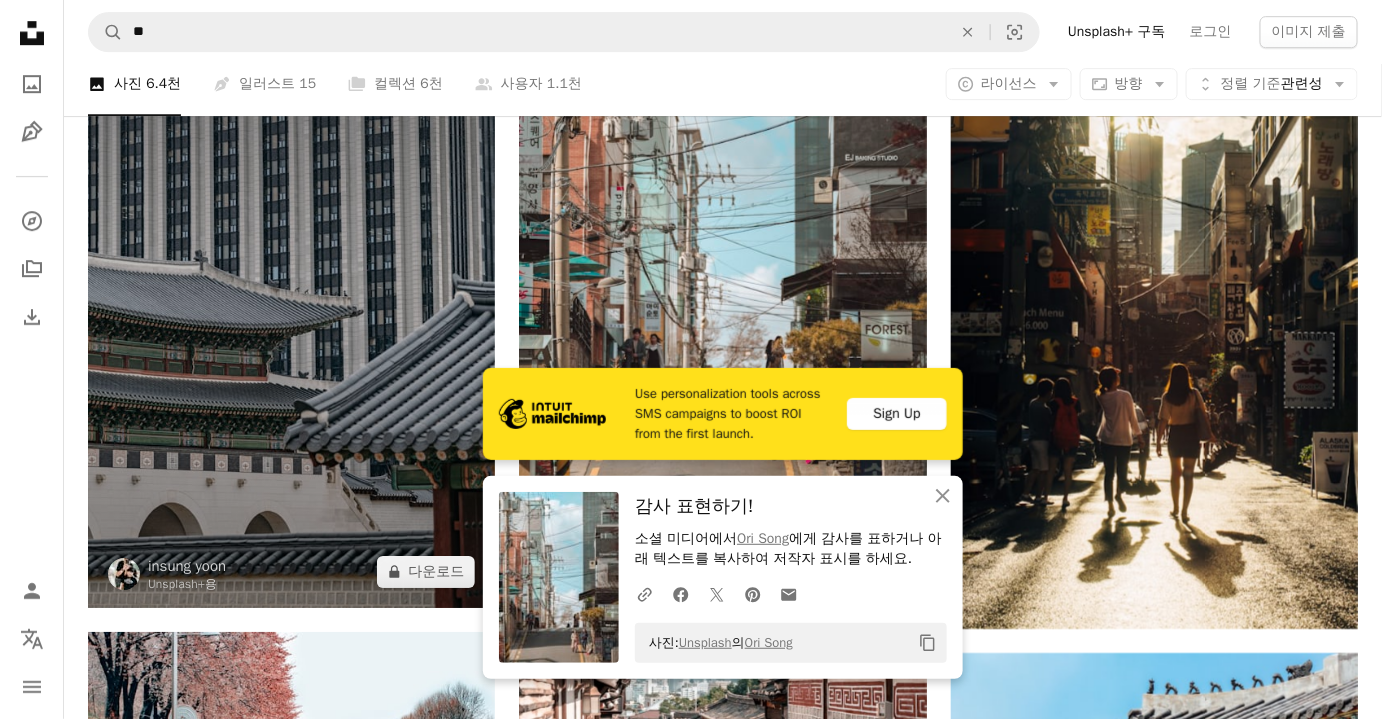 click at bounding box center [291, 302] 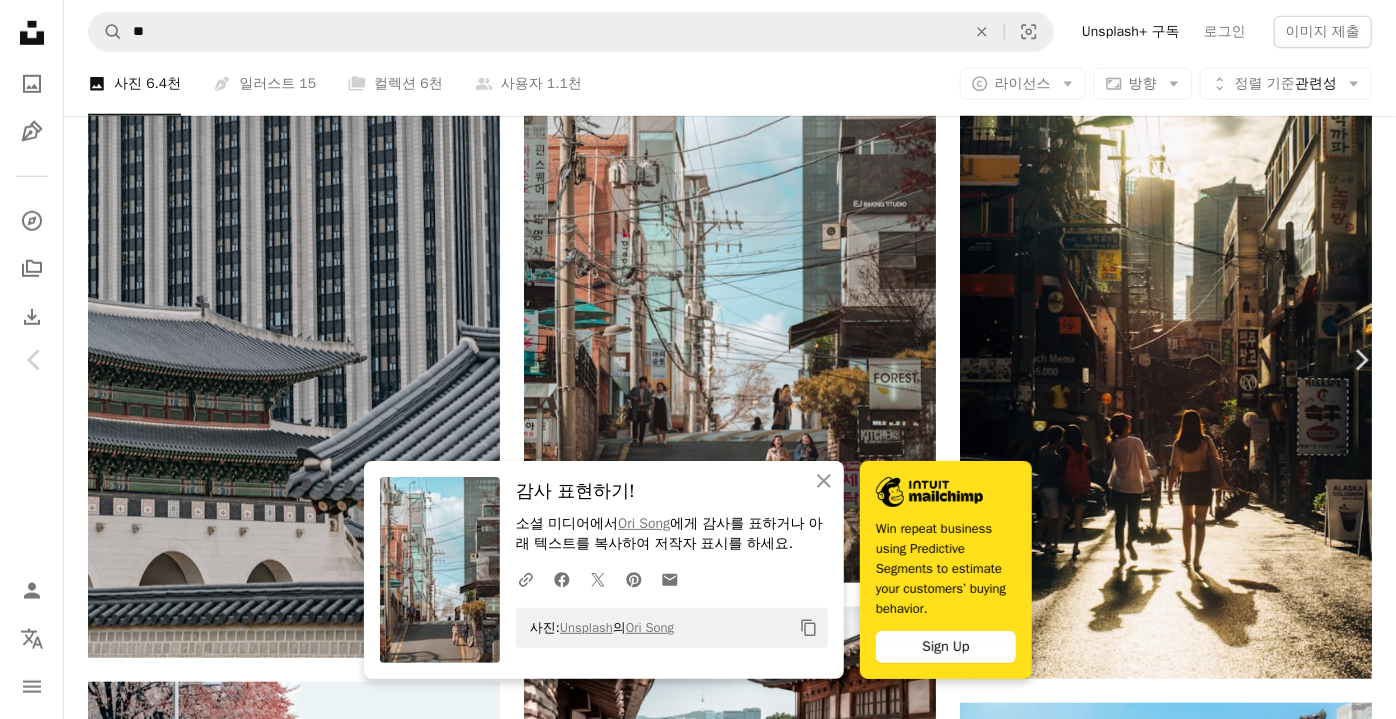 click on "A lock   다운로드" at bounding box center [1237, 4532] 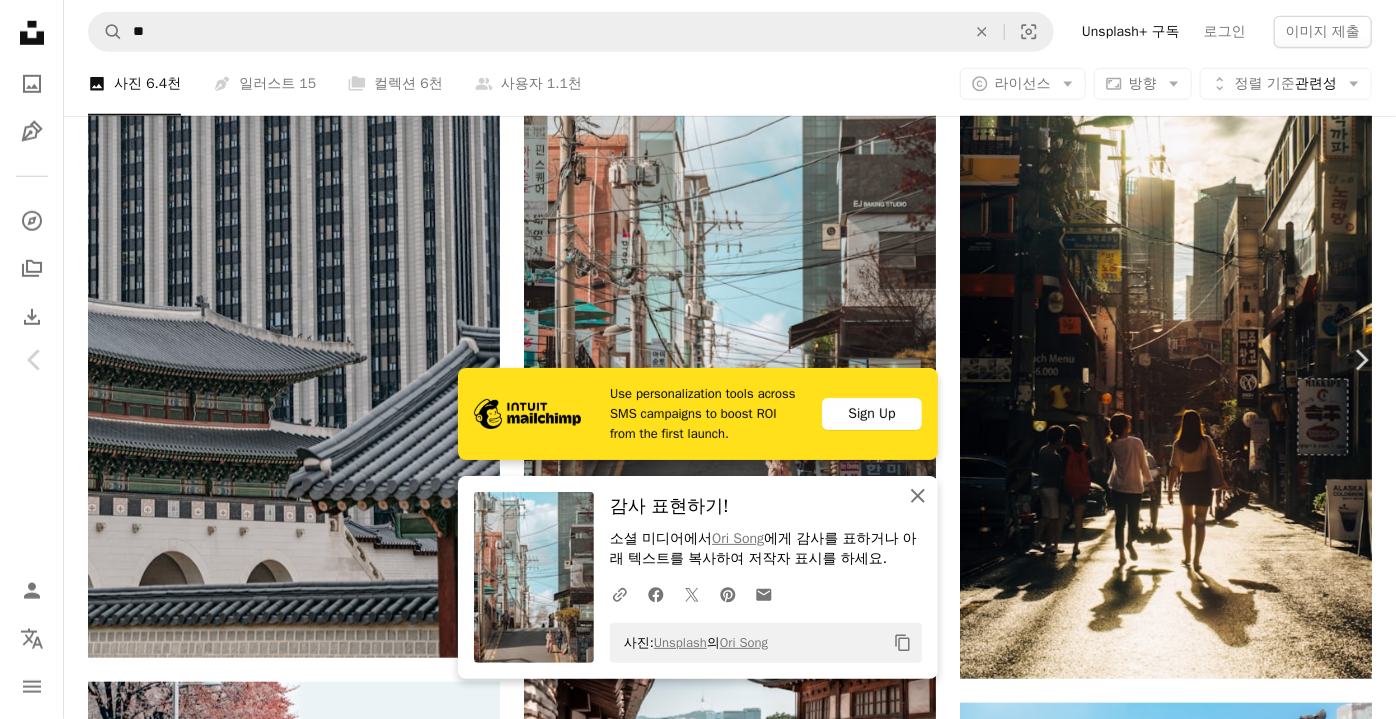 click on "An X shape" 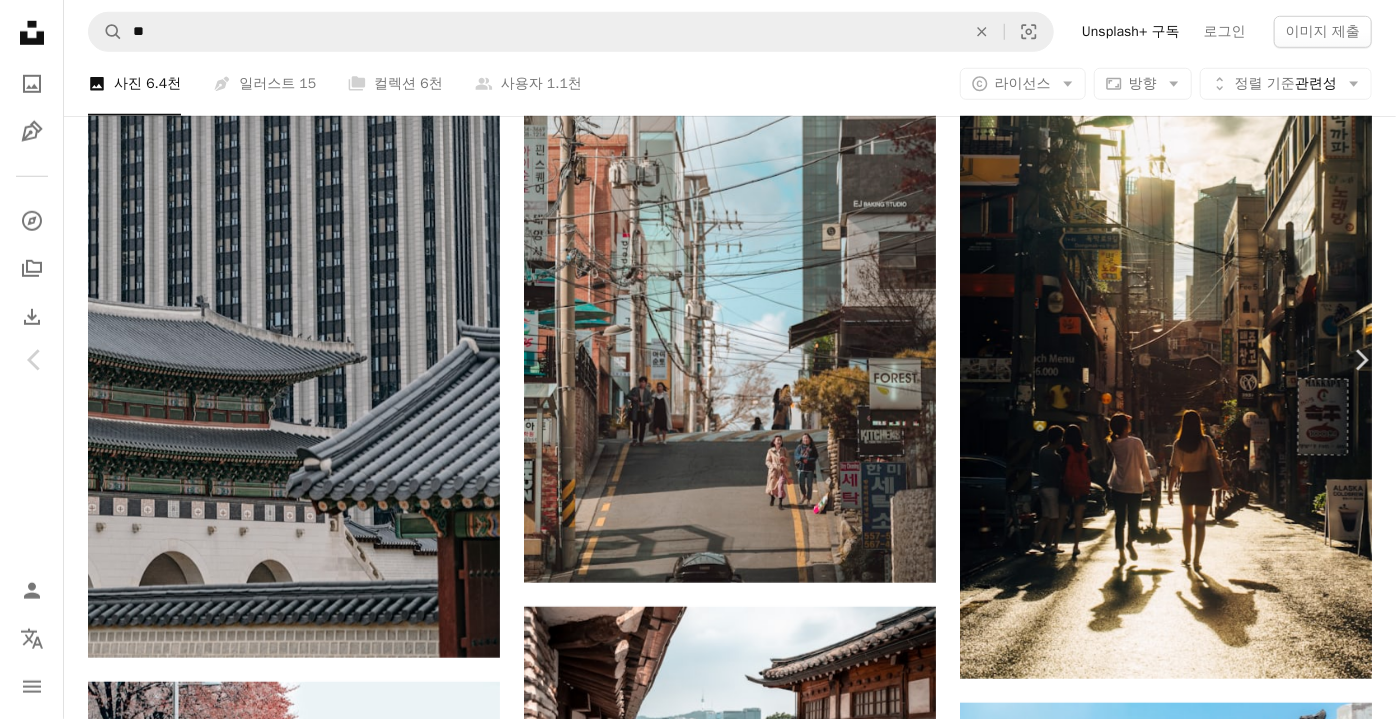 click on "An X shape 즉시 사용 가능한 프리미엄 이미지입니다. 무제한 액세스가 가능합니다. A plus sign 매월 회원 전용 콘텐츠 추가 A plus sign 무제한 royalty-free 다운로드 A plus sign 일러스트  신규 A plus sign 강화된 법적 보호 매년 65%  할인 매월 $20   $7 USD 매달 * Unsplash+  구독 *매년 납부 시 선불로  $84  청구 해당 세금 별도. 자동으로 연장됩니다. 언제든지 취소 가능합니다." at bounding box center (698, 4844) 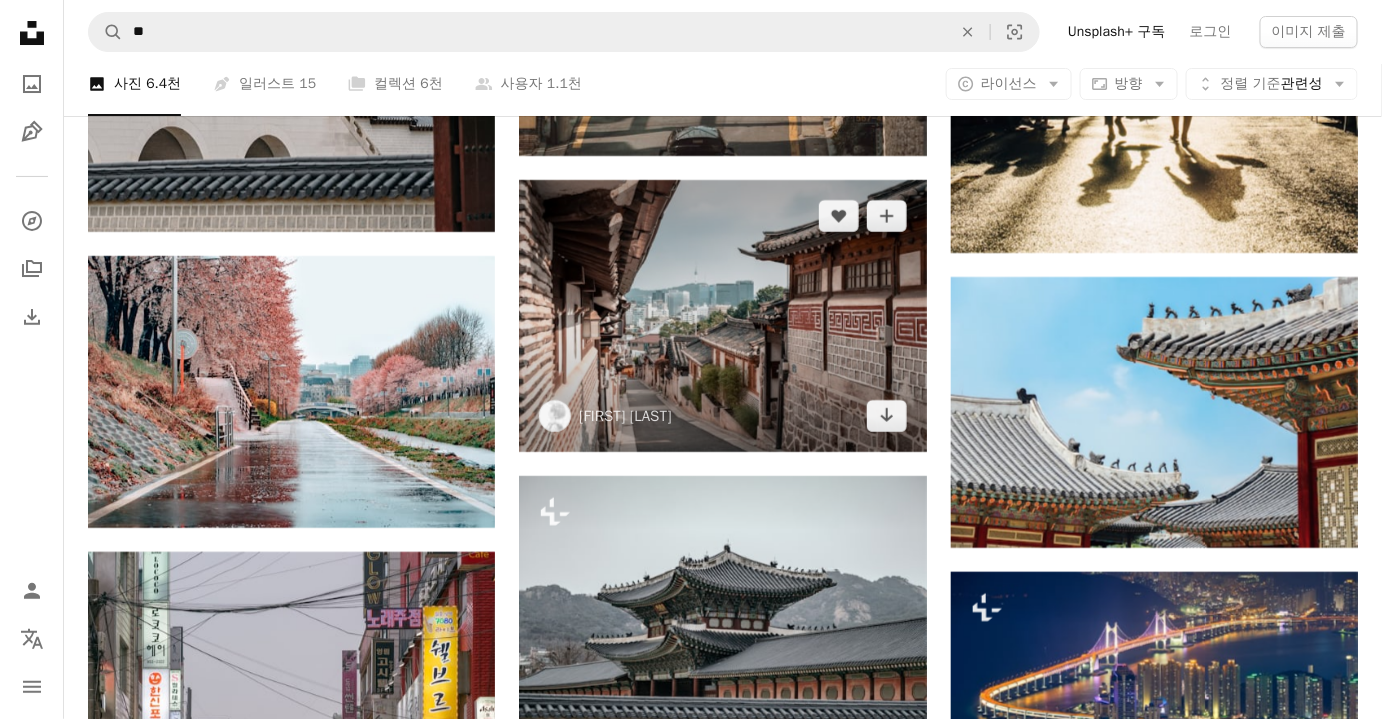 scroll, scrollTop: 5000, scrollLeft: 0, axis: vertical 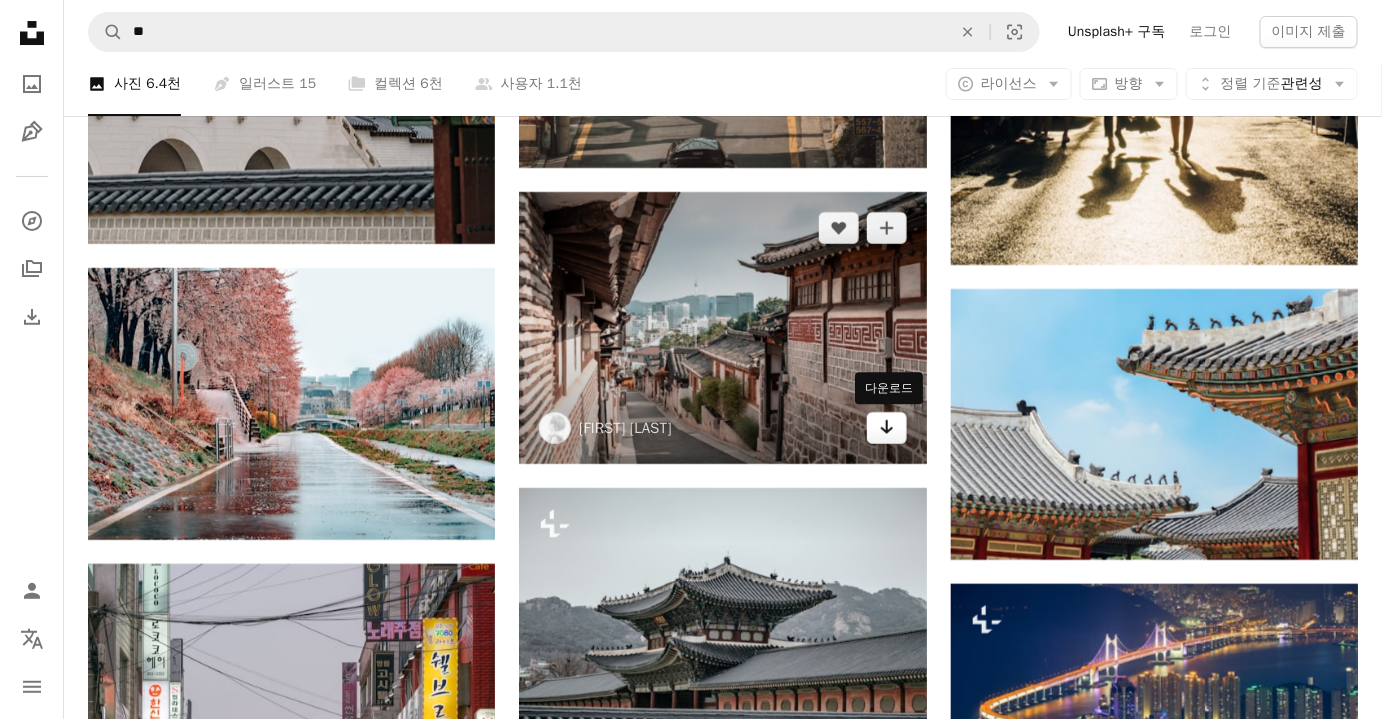 click on "Arrow pointing down" 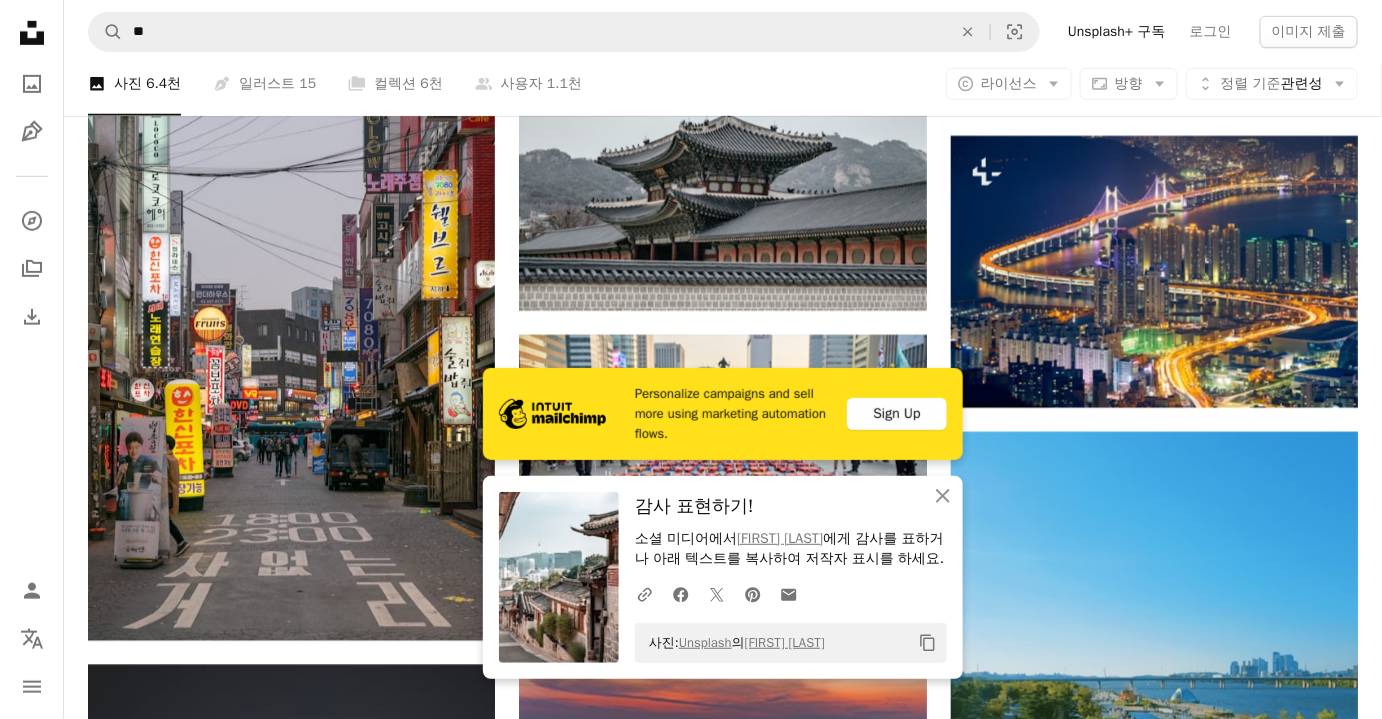 scroll, scrollTop: 5454, scrollLeft: 0, axis: vertical 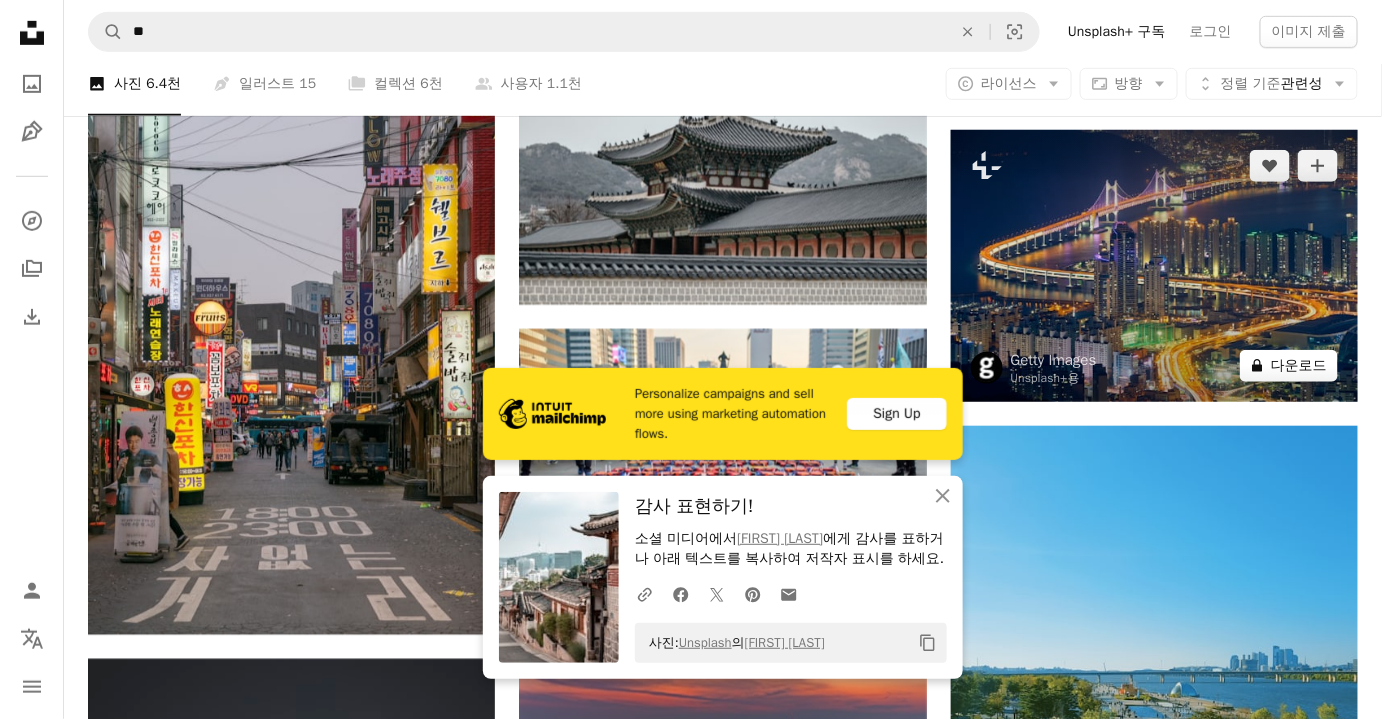click on "A lock   다운로드" at bounding box center (1289, 366) 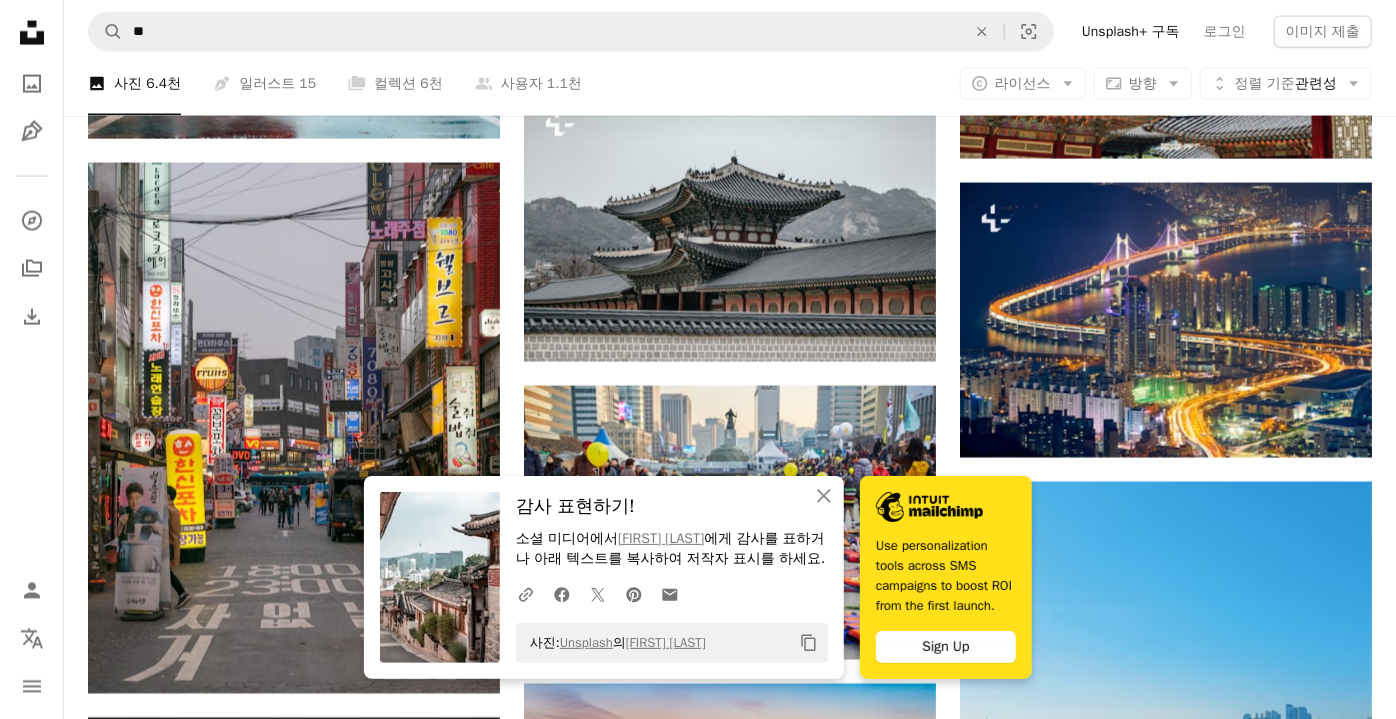 click on "An X shape An X shape 닫기 감사 표현하기! 소셜 미디어에서  [PERSON] 에게 감사를 표하거나 아래 텍스트를 복사하여 저작자 표시를 하세요. A URL sharing icon (chains) Facebook icon X (formerly Twitter) icon Pinterest icon An envelope 사진:  Unsplash 의 [PERSON]
Copy content 즉시 사용 가능한 프리미엄 이미지입니다. 무제한 액세스가 가능합니다. A plus sign 매월 회원 전용 콘텐츠 추가 A plus sign 무제한 royalty-free 다운로드 A plus sign 일러스트  신규 A plus sign 강화된 법적 보호 매년 65%  할인 매월 $20   $7 USD 매달 * Unsplash+  구독 *매년 납부 시 선불로  $84  청구 해당 세금 별도. 자동으로 연장됩니다. 언제든지 취소 가능합니다." at bounding box center [698, 4026] 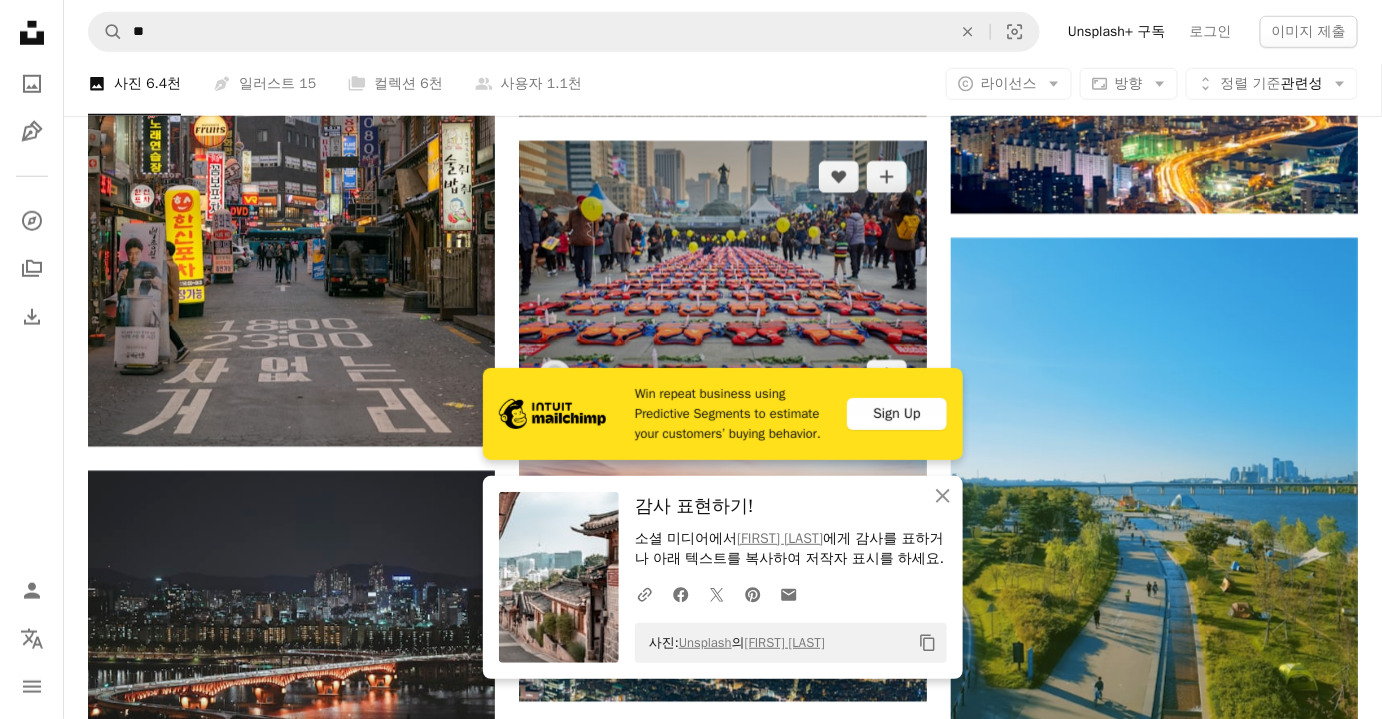 scroll, scrollTop: 6000, scrollLeft: 0, axis: vertical 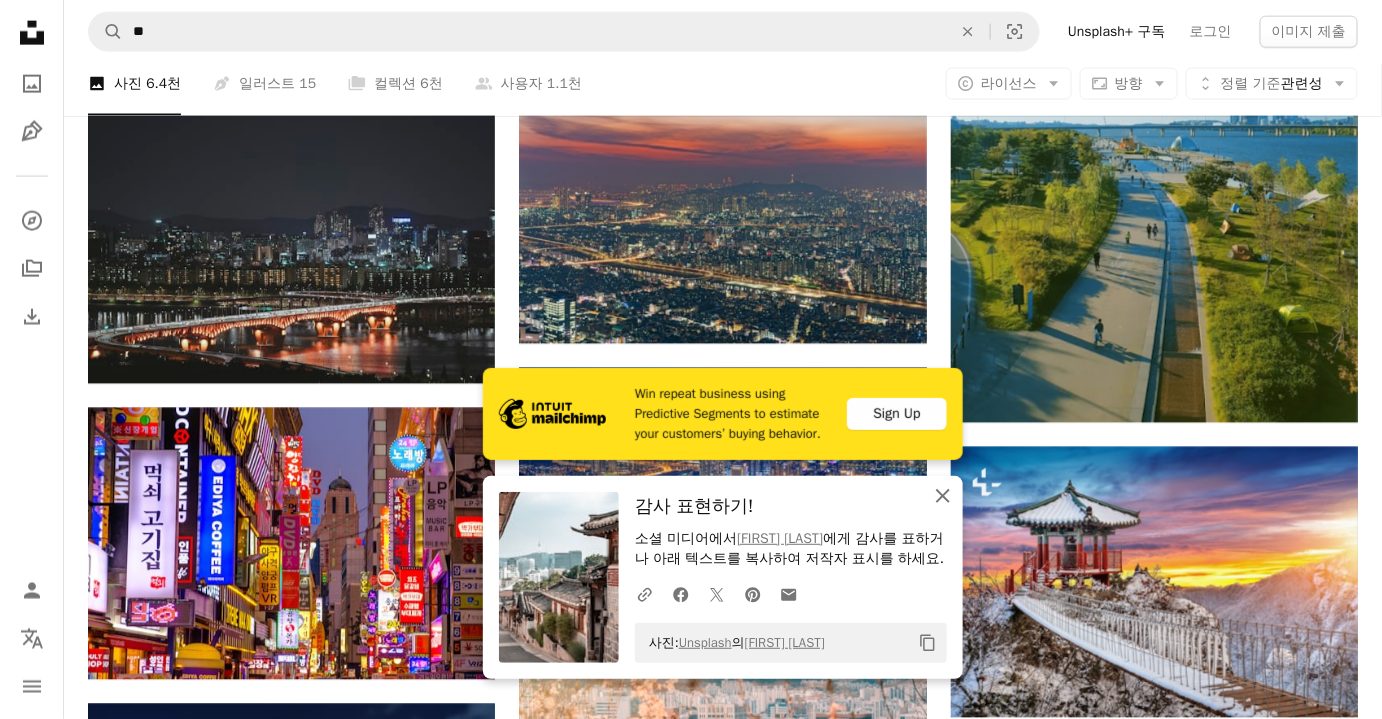 click on "An X shape" 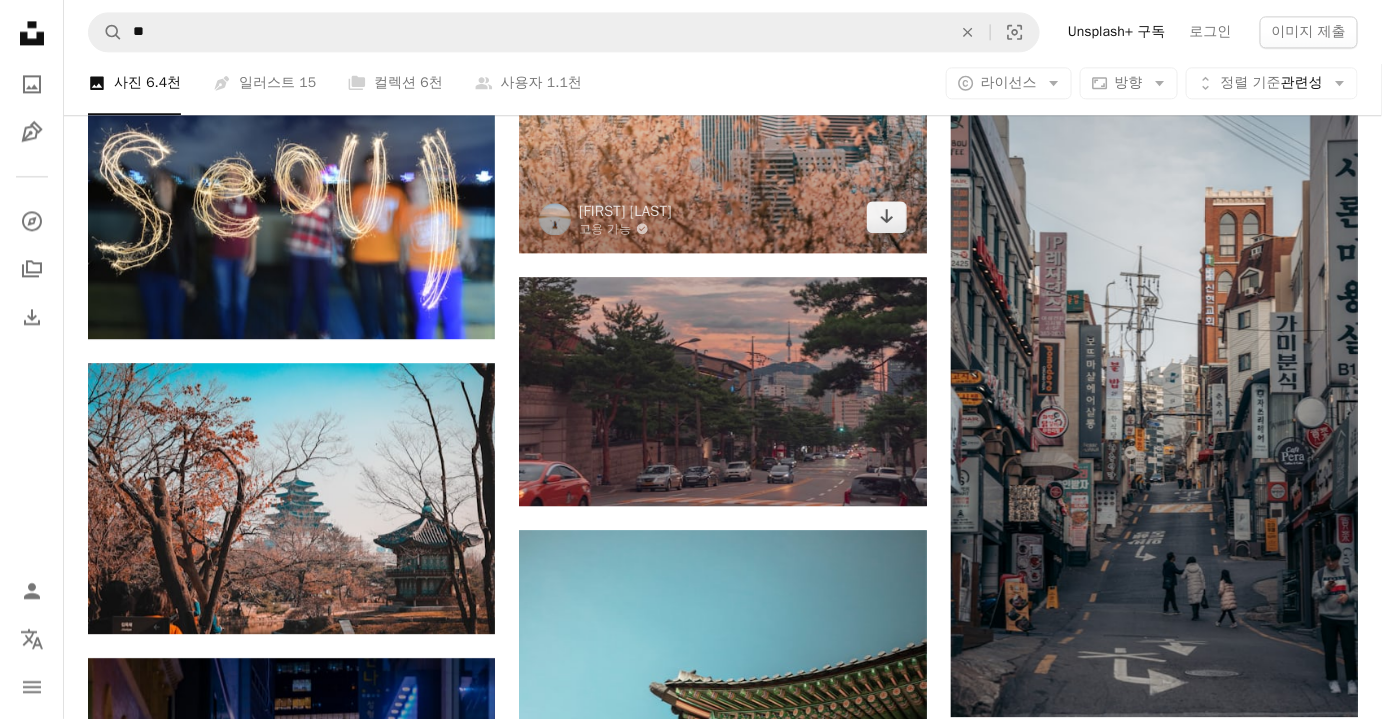 scroll, scrollTop: 6363, scrollLeft: 0, axis: vertical 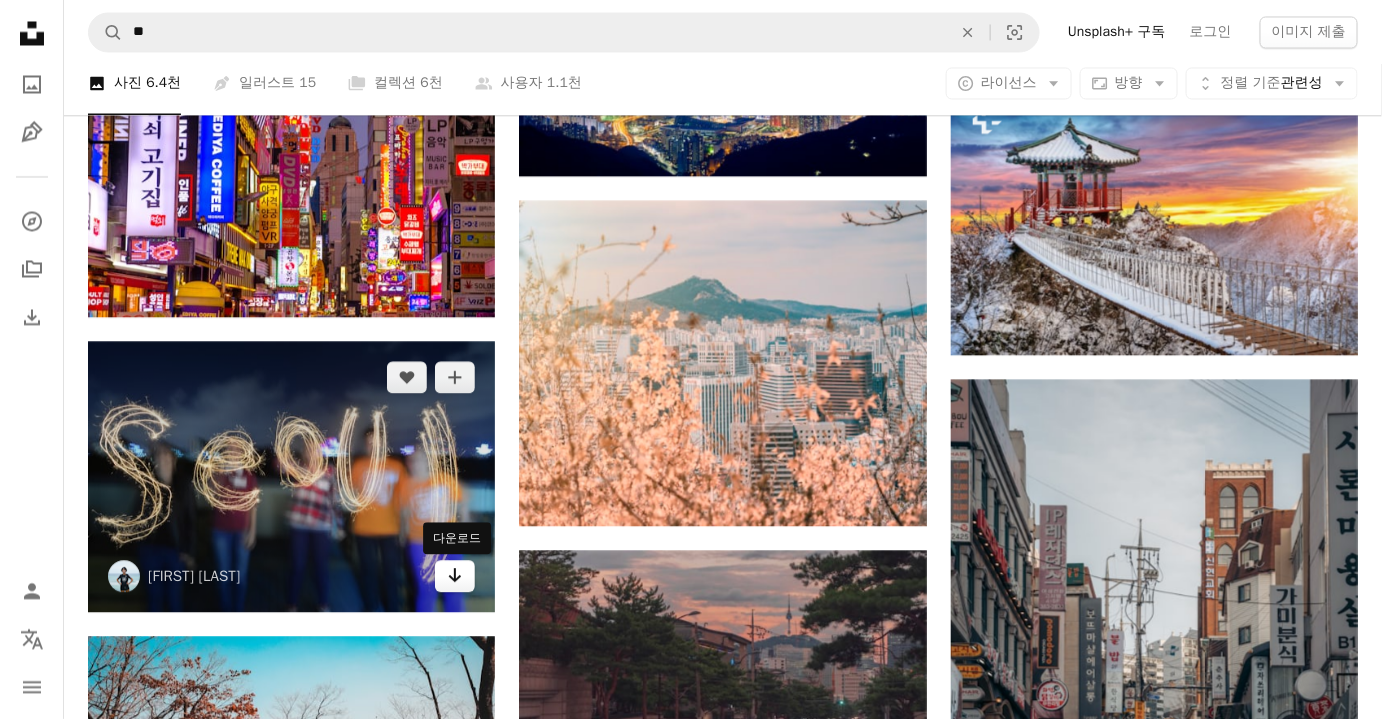 click on "Arrow pointing down" 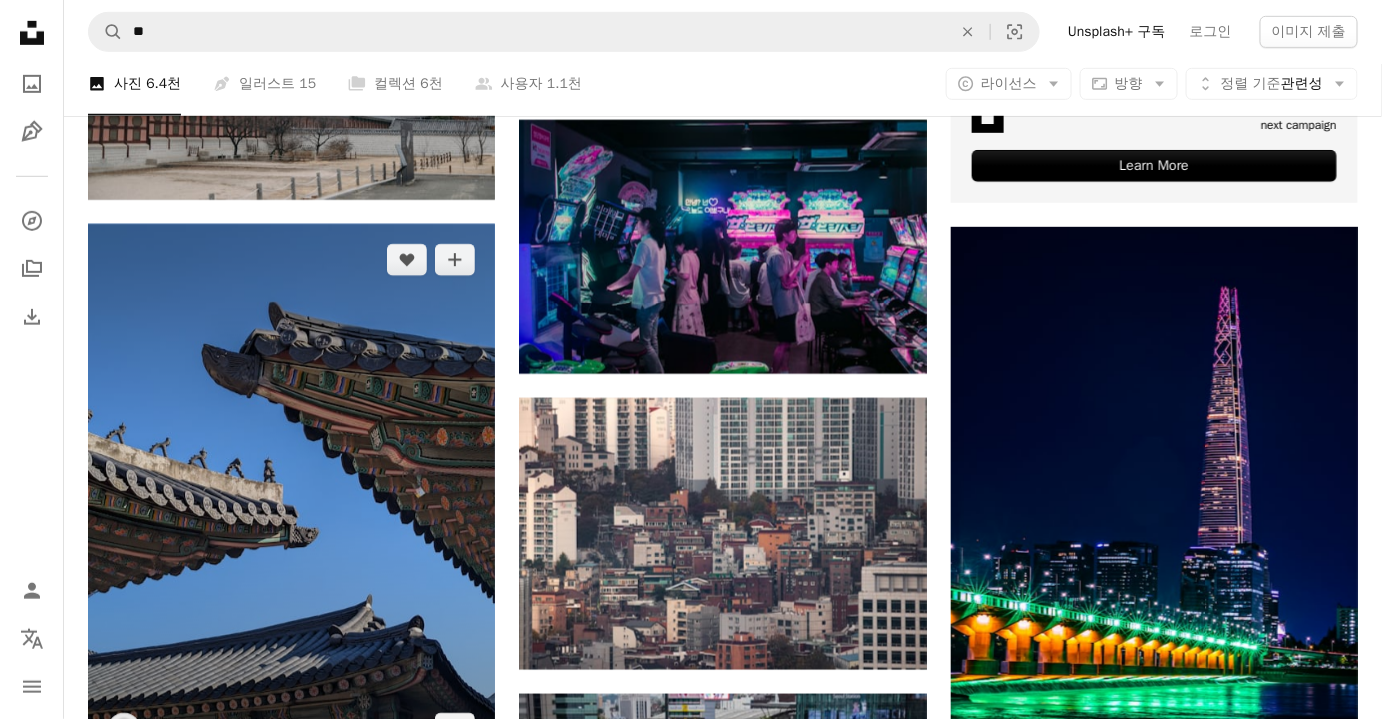 scroll, scrollTop: 8090, scrollLeft: 0, axis: vertical 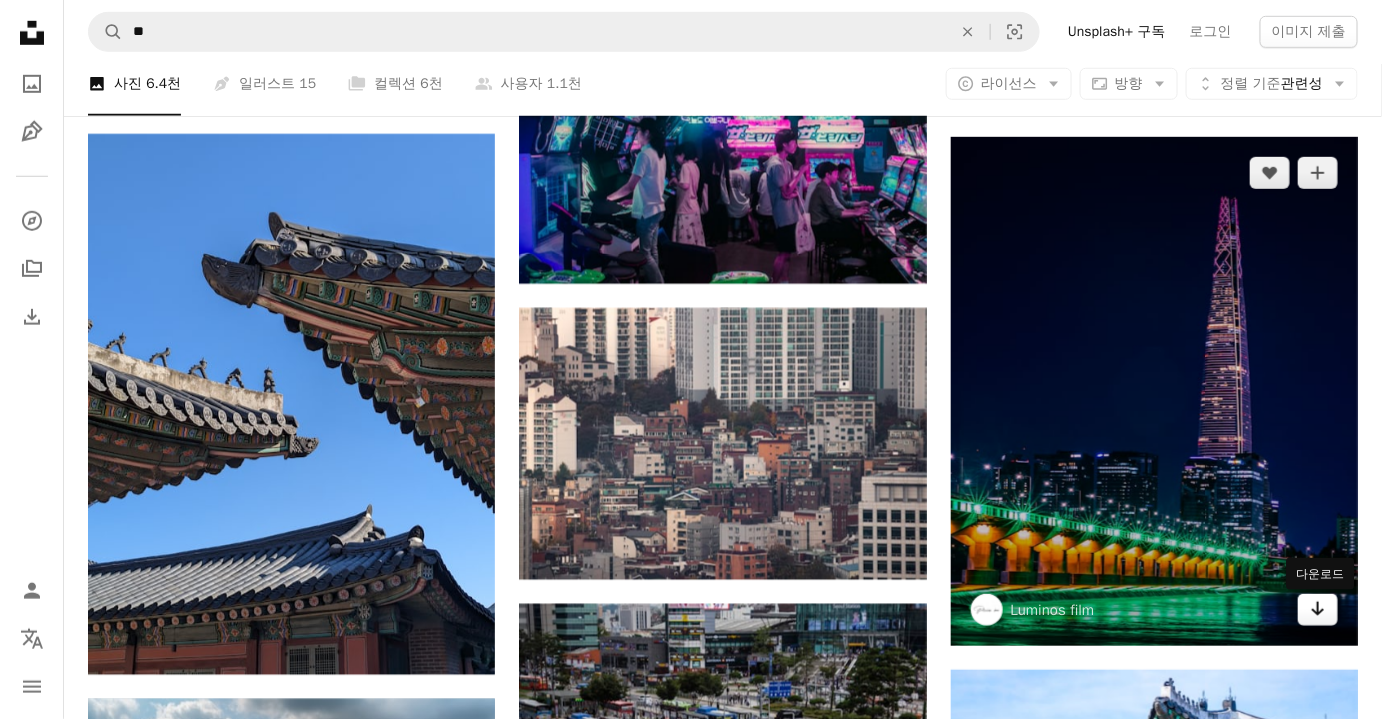 click on "Arrow pointing down" 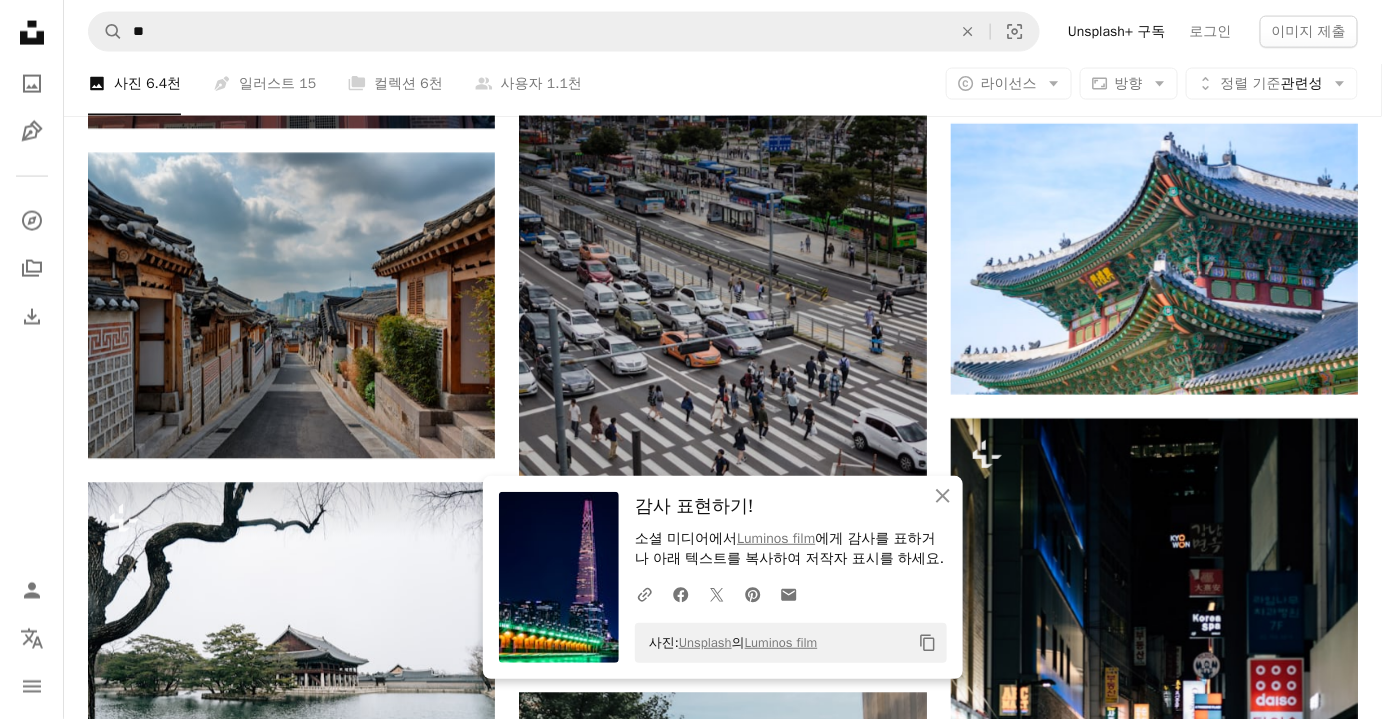 scroll, scrollTop: 9000, scrollLeft: 0, axis: vertical 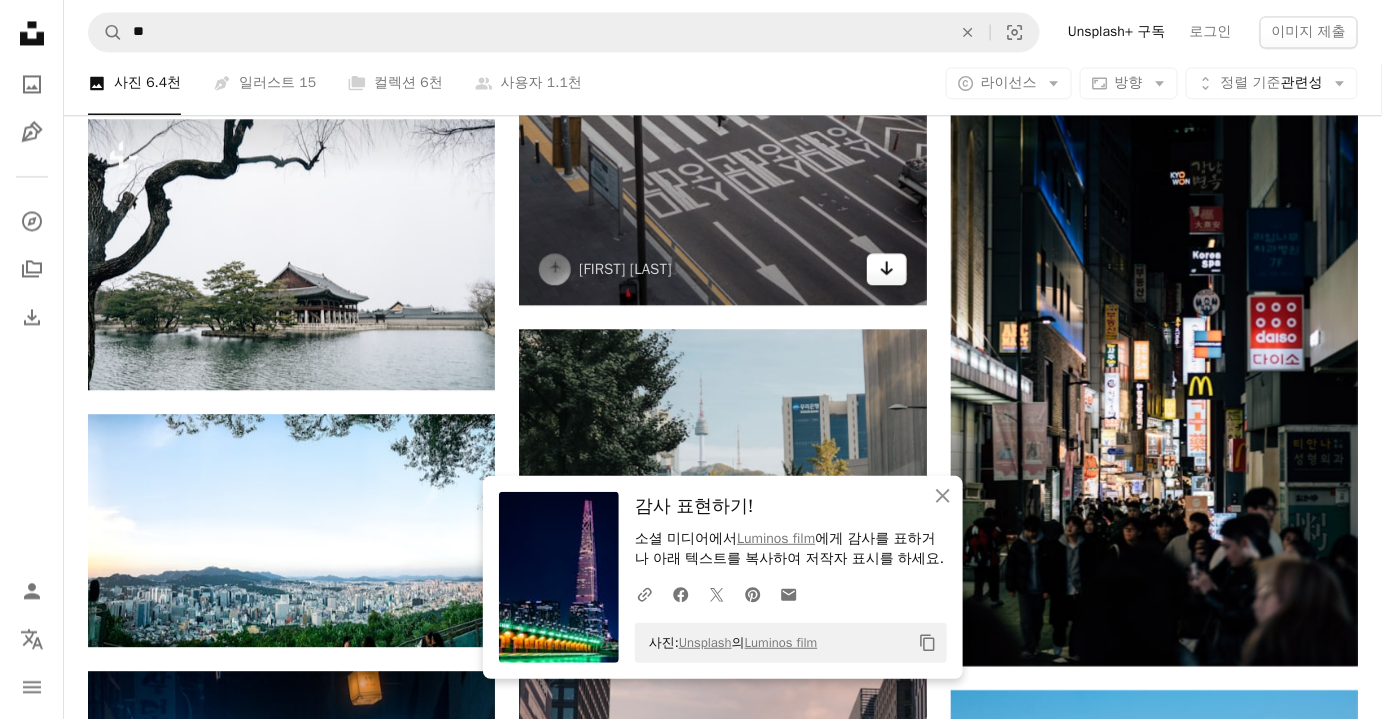 drag, startPoint x: 885, startPoint y: 271, endPoint x: 874, endPoint y: 284, distance: 17.029387 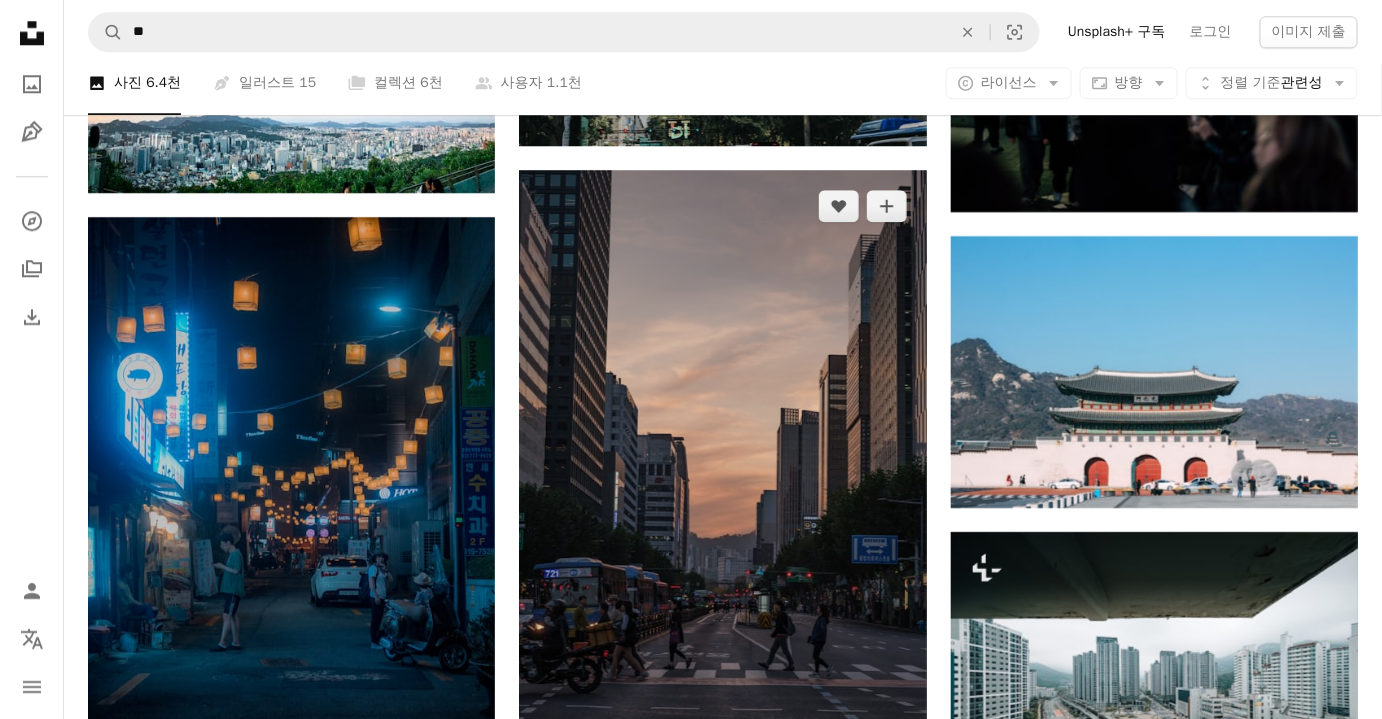 scroll, scrollTop: 9636, scrollLeft: 0, axis: vertical 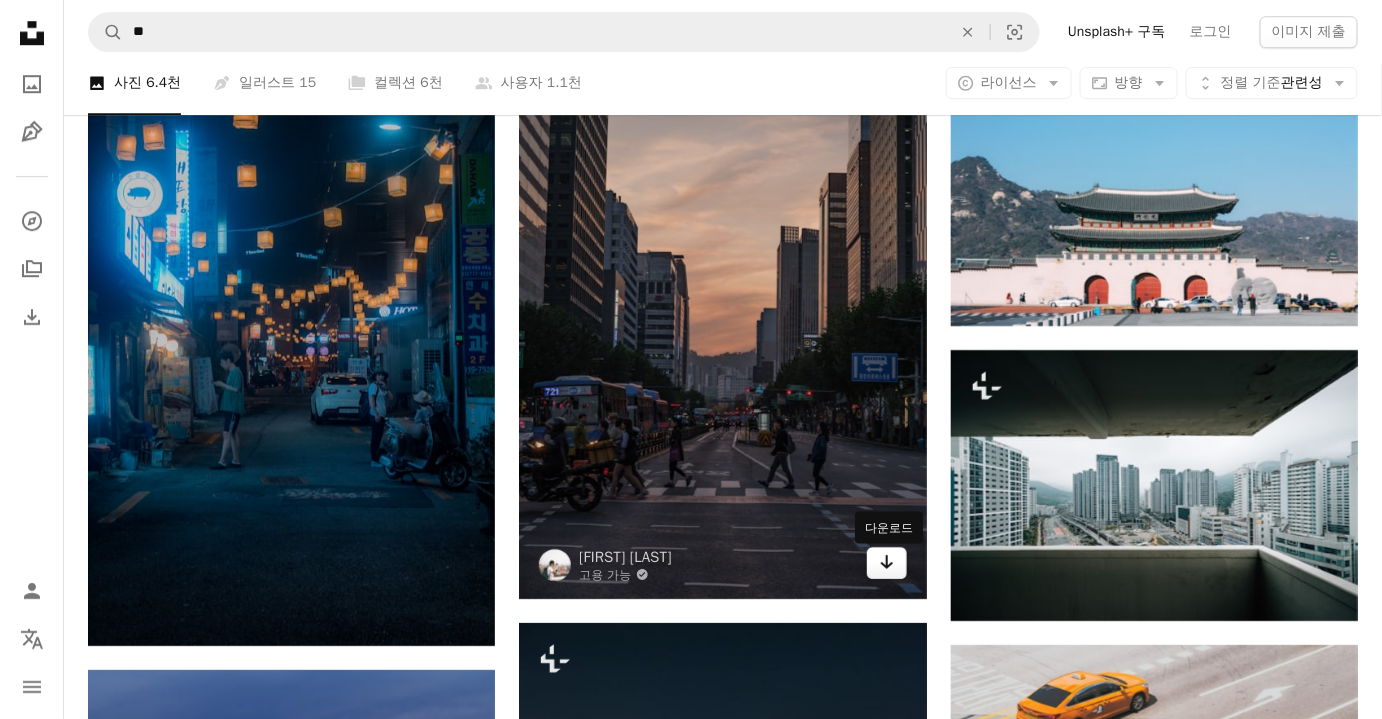click on "Arrow pointing down" 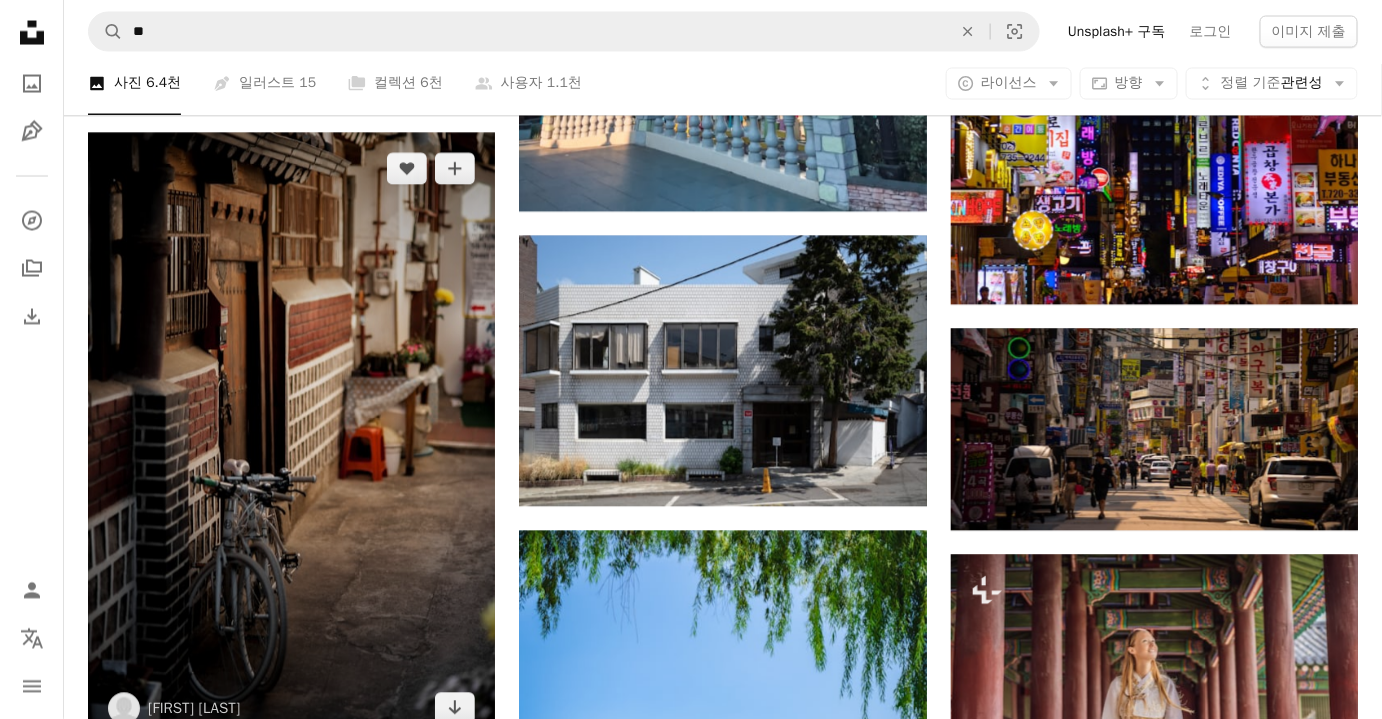 scroll, scrollTop: 19000, scrollLeft: 0, axis: vertical 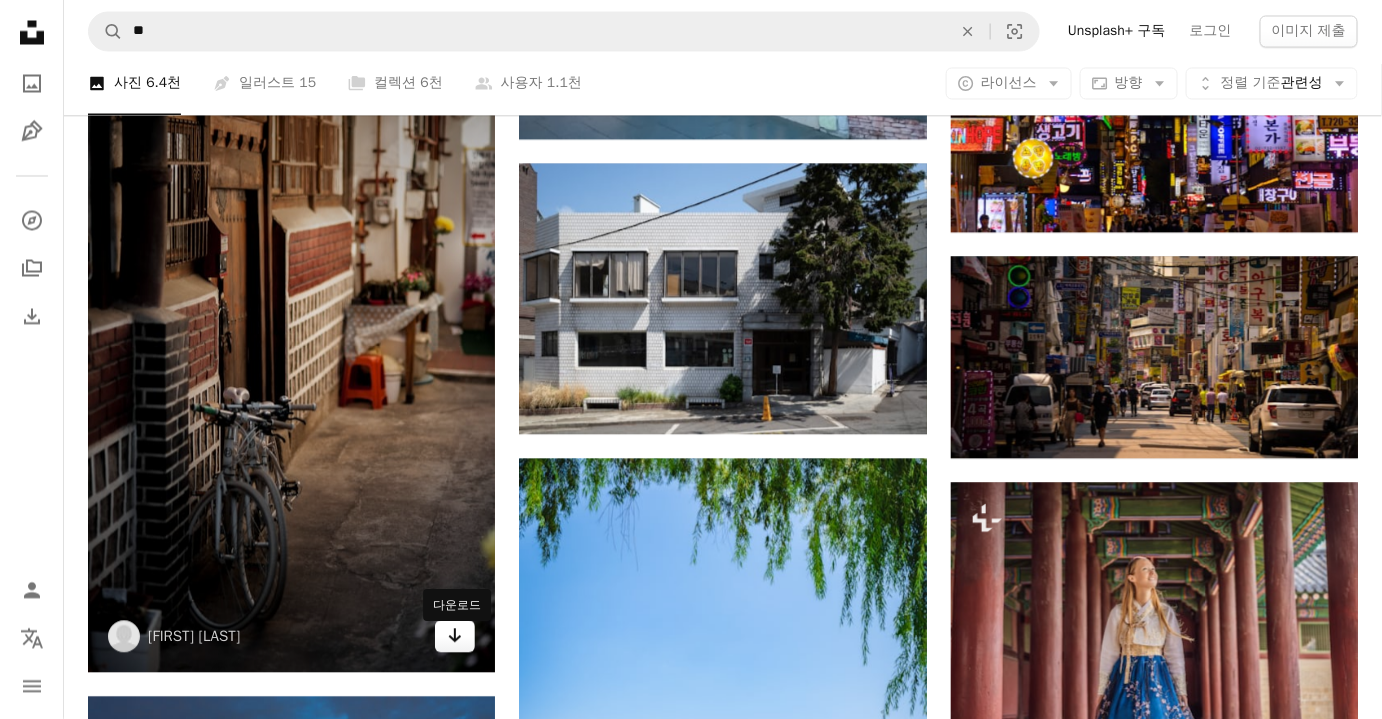 click on "Arrow pointing down" at bounding box center [455, 637] 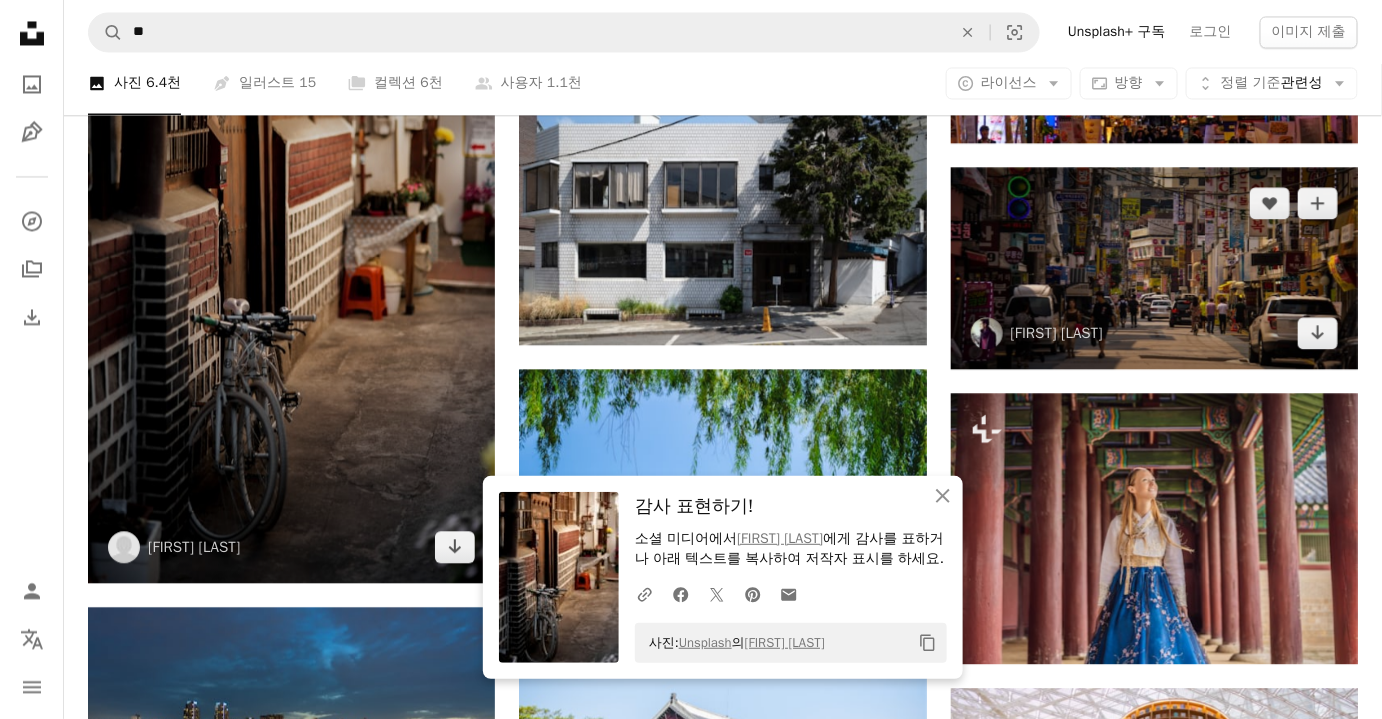 scroll, scrollTop: 19090, scrollLeft: 0, axis: vertical 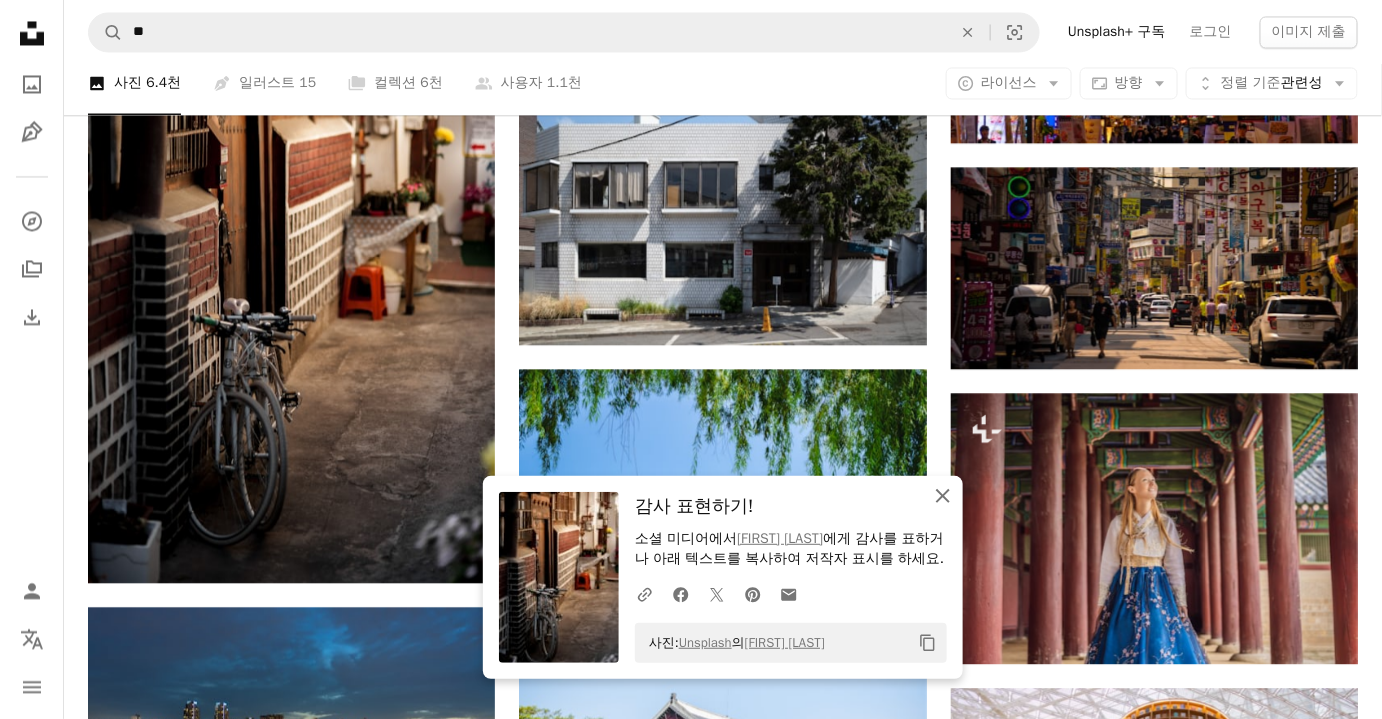 click on "An X shape 닫기" at bounding box center [943, 496] 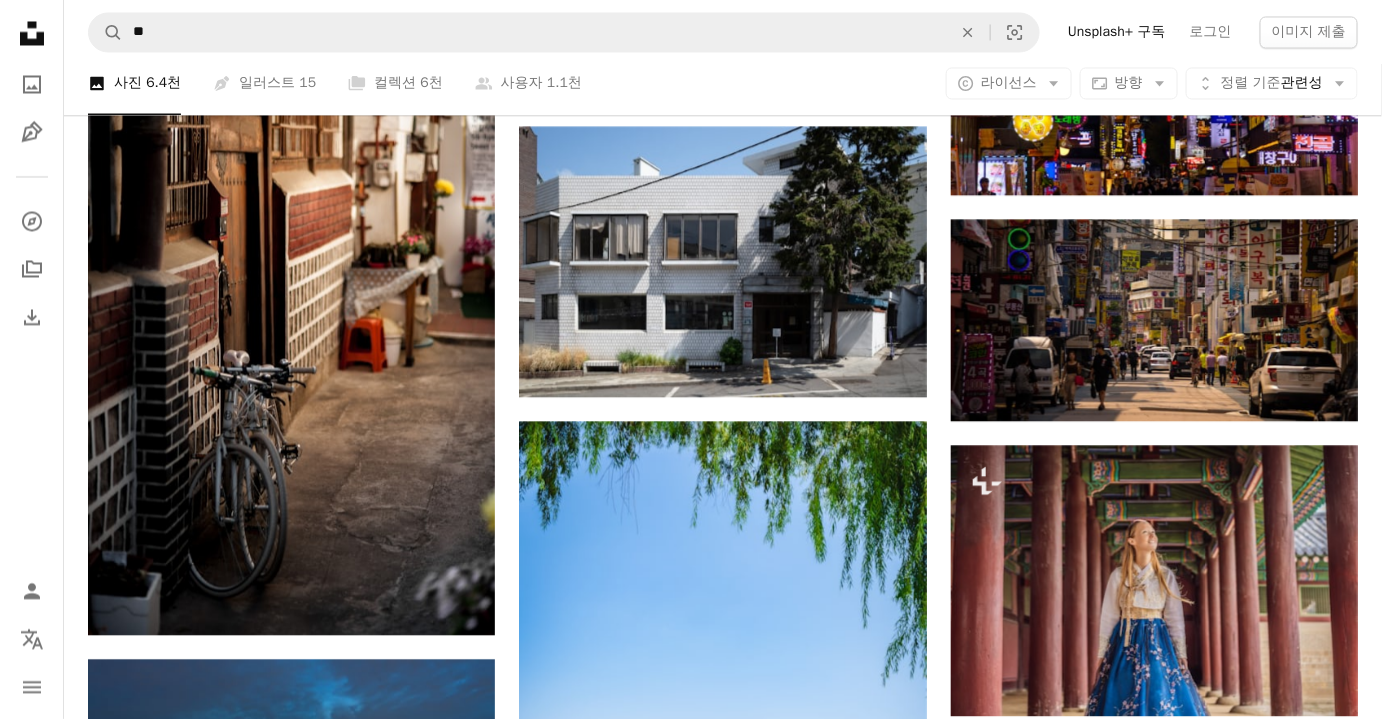 scroll, scrollTop: 18818, scrollLeft: 0, axis: vertical 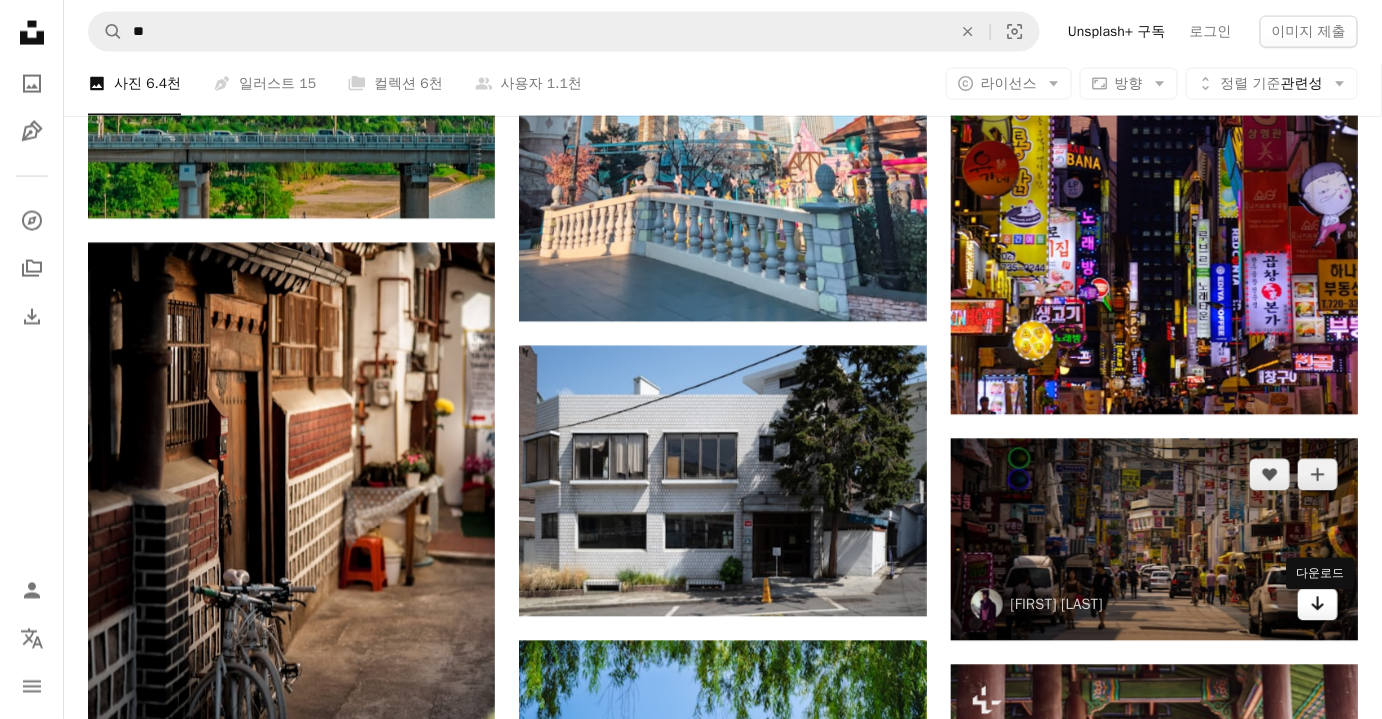 click on "Arrow pointing down" 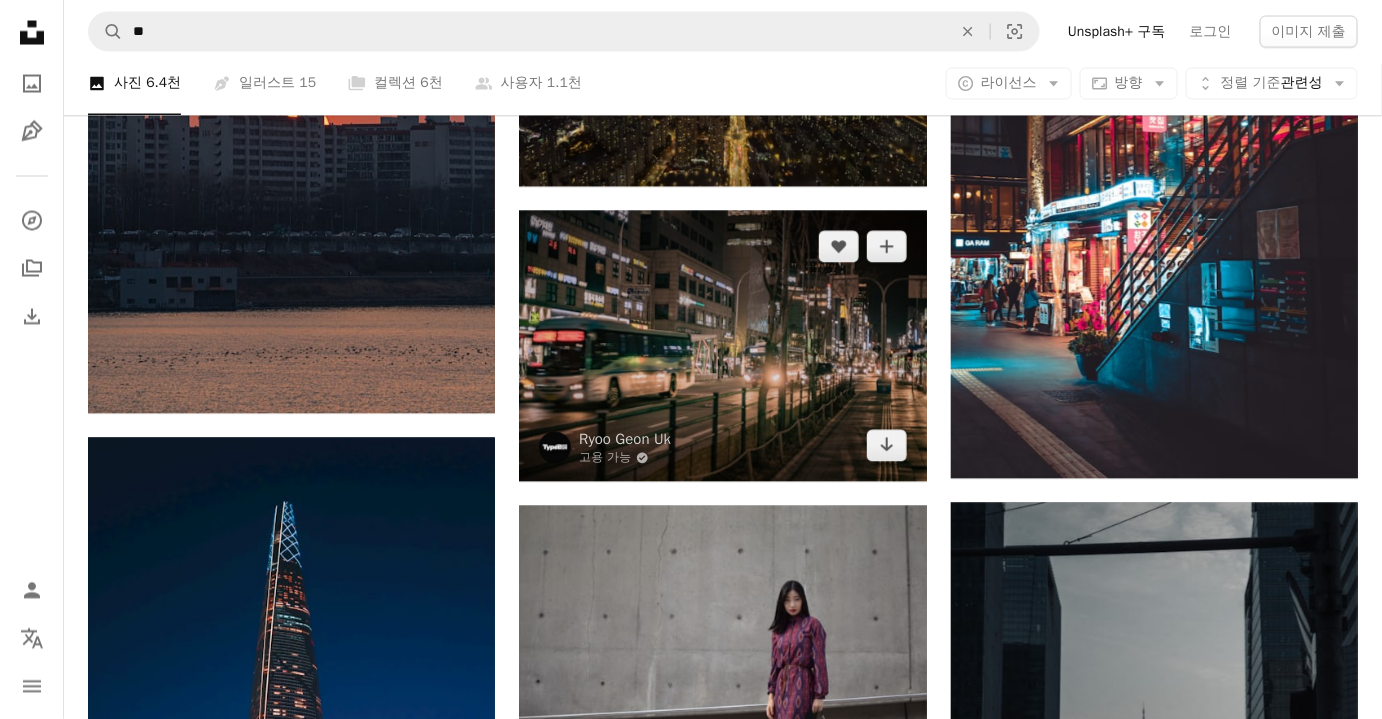 scroll, scrollTop: 33909, scrollLeft: 0, axis: vertical 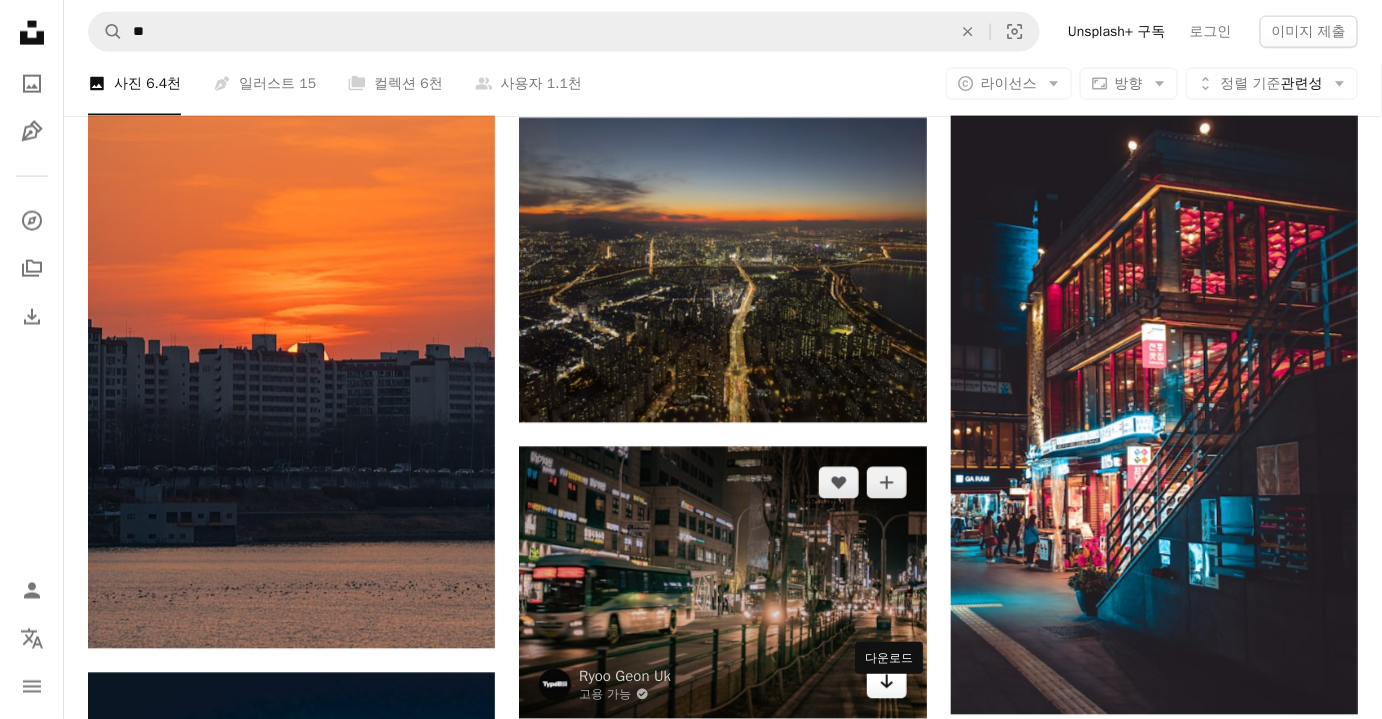 click on "Arrow pointing down" 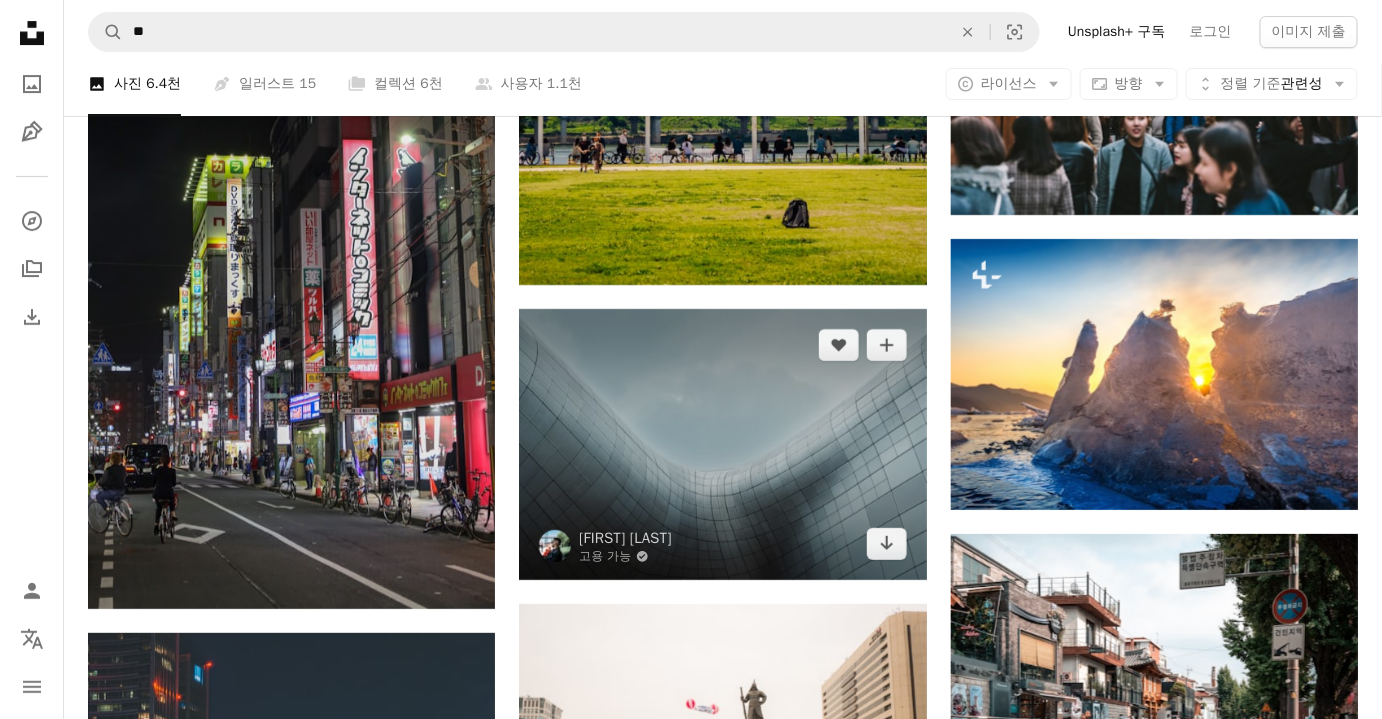 scroll, scrollTop: 36000, scrollLeft: 0, axis: vertical 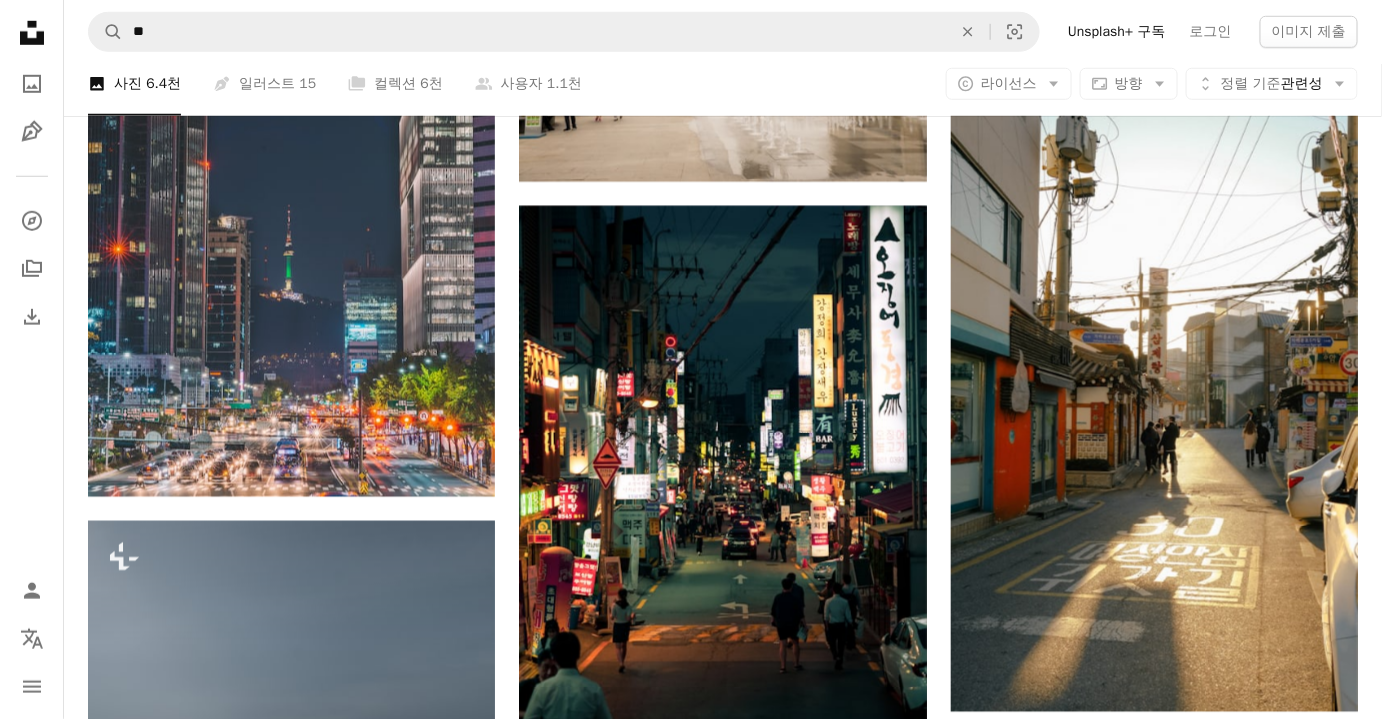 click on "A magnifying glass ** An X shape Visual search Unsplash+ 구독 로그인 이미지 제출" at bounding box center [723, 32] 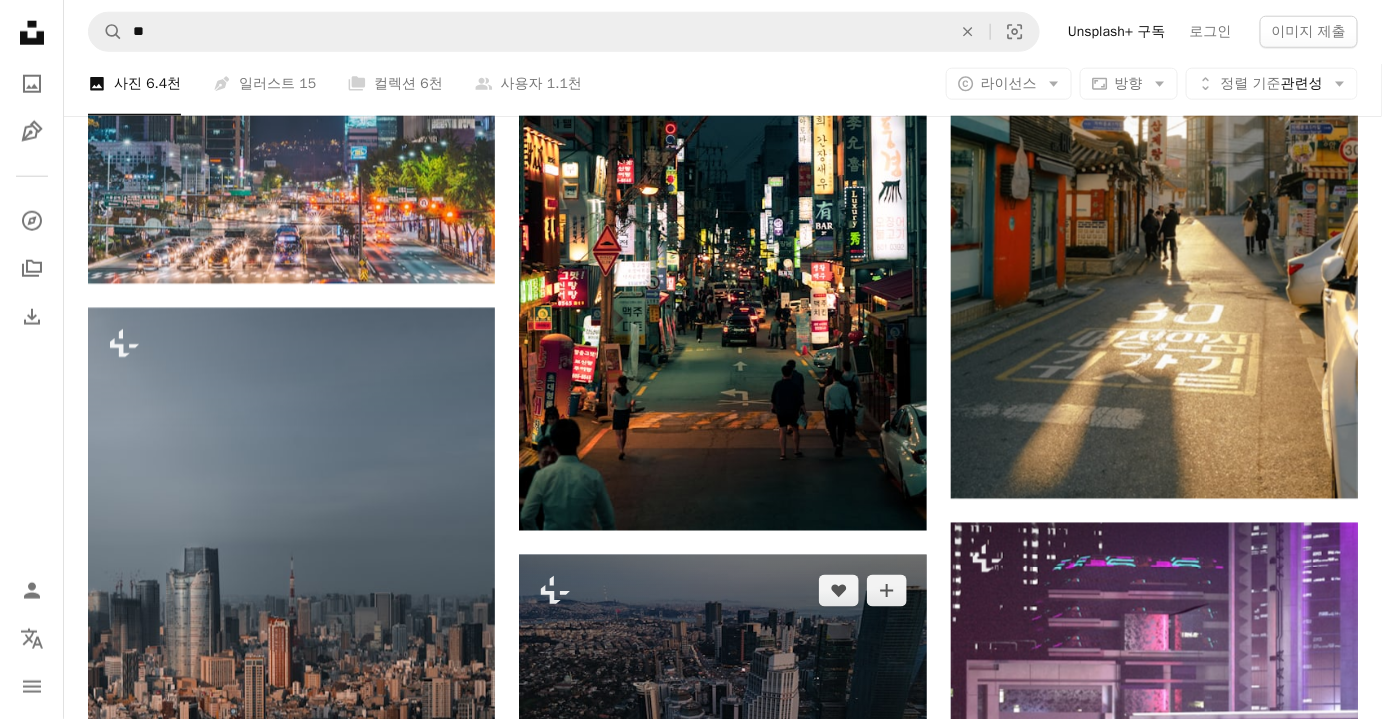 scroll, scrollTop: 36181, scrollLeft: 0, axis: vertical 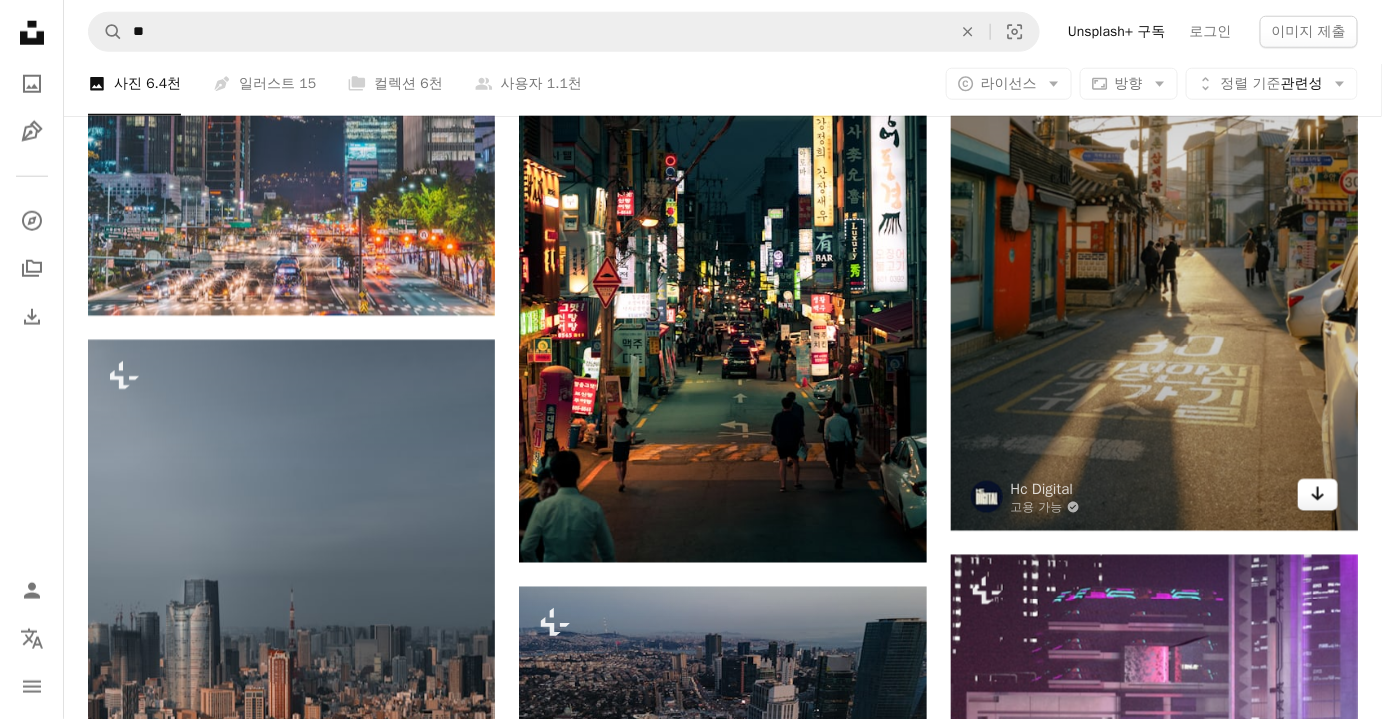 click on "Arrow pointing down" at bounding box center [1318, 495] 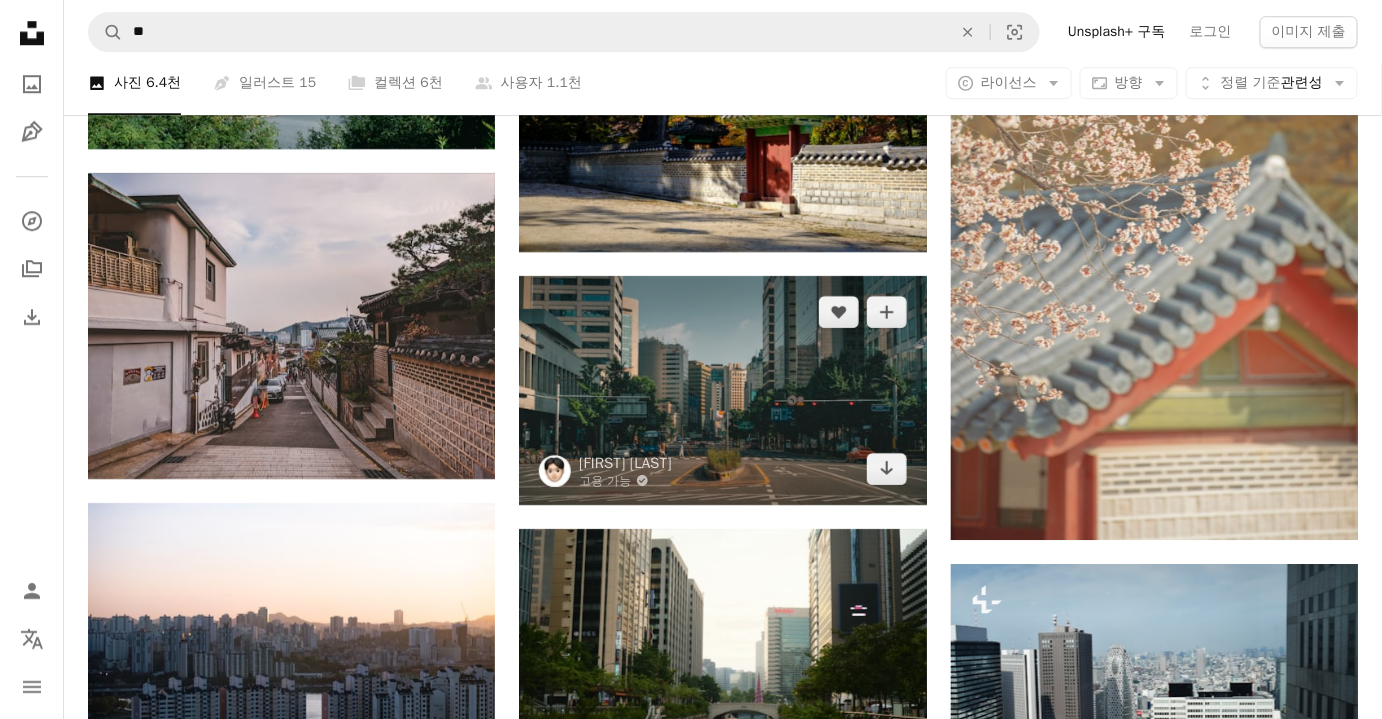 scroll, scrollTop: 50181, scrollLeft: 0, axis: vertical 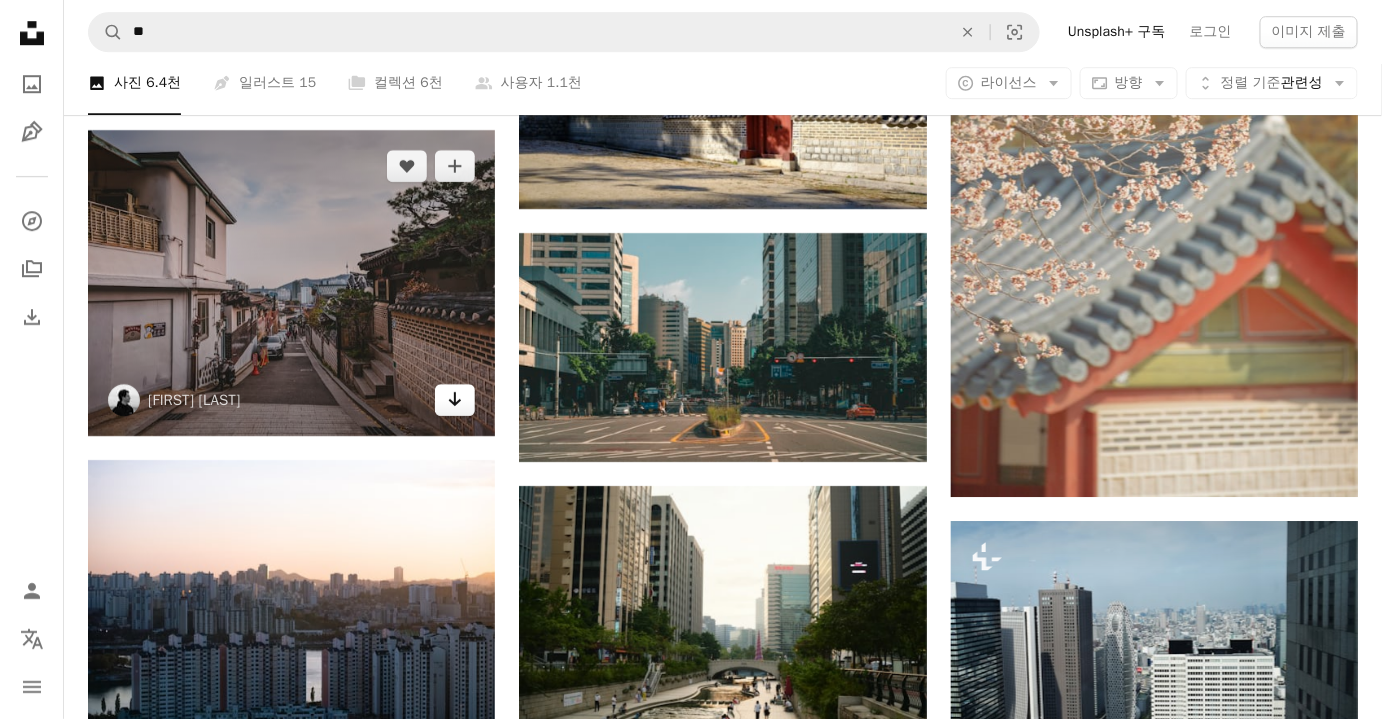 click on "Arrow pointing down" 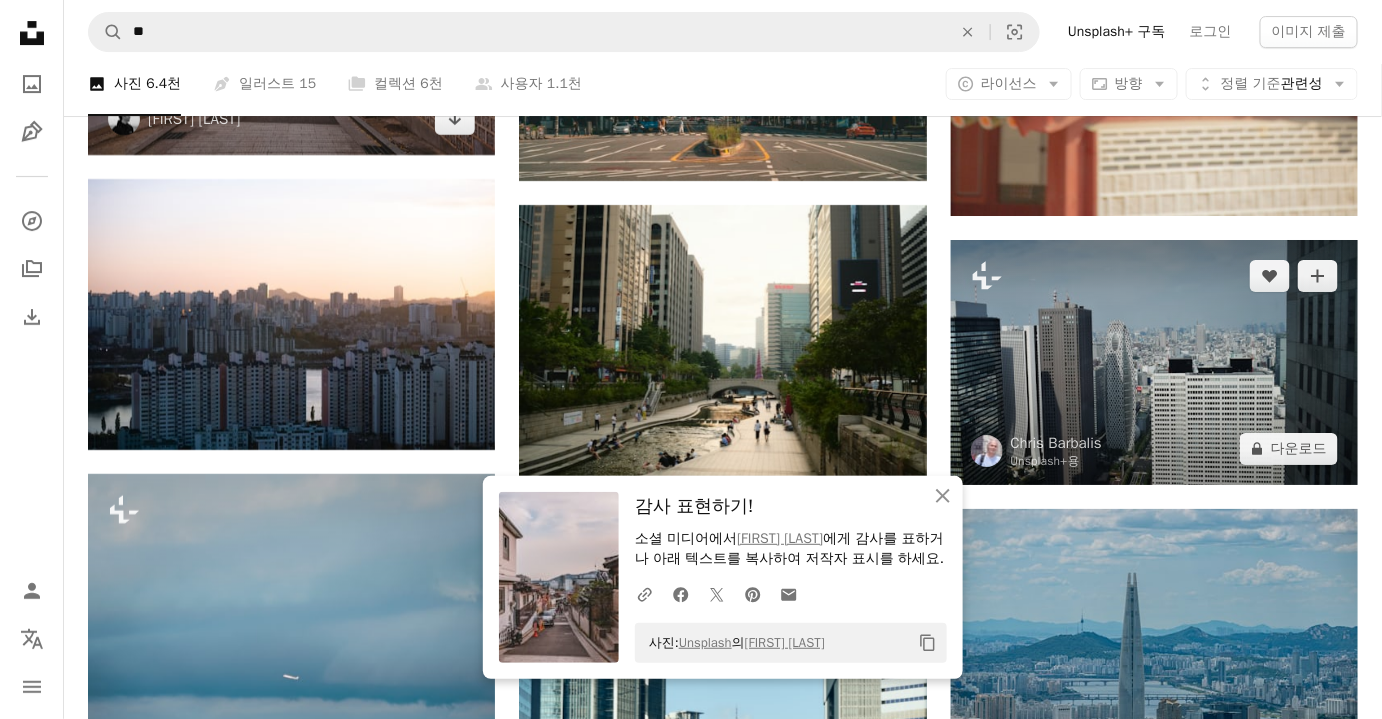 scroll, scrollTop: 50454, scrollLeft: 0, axis: vertical 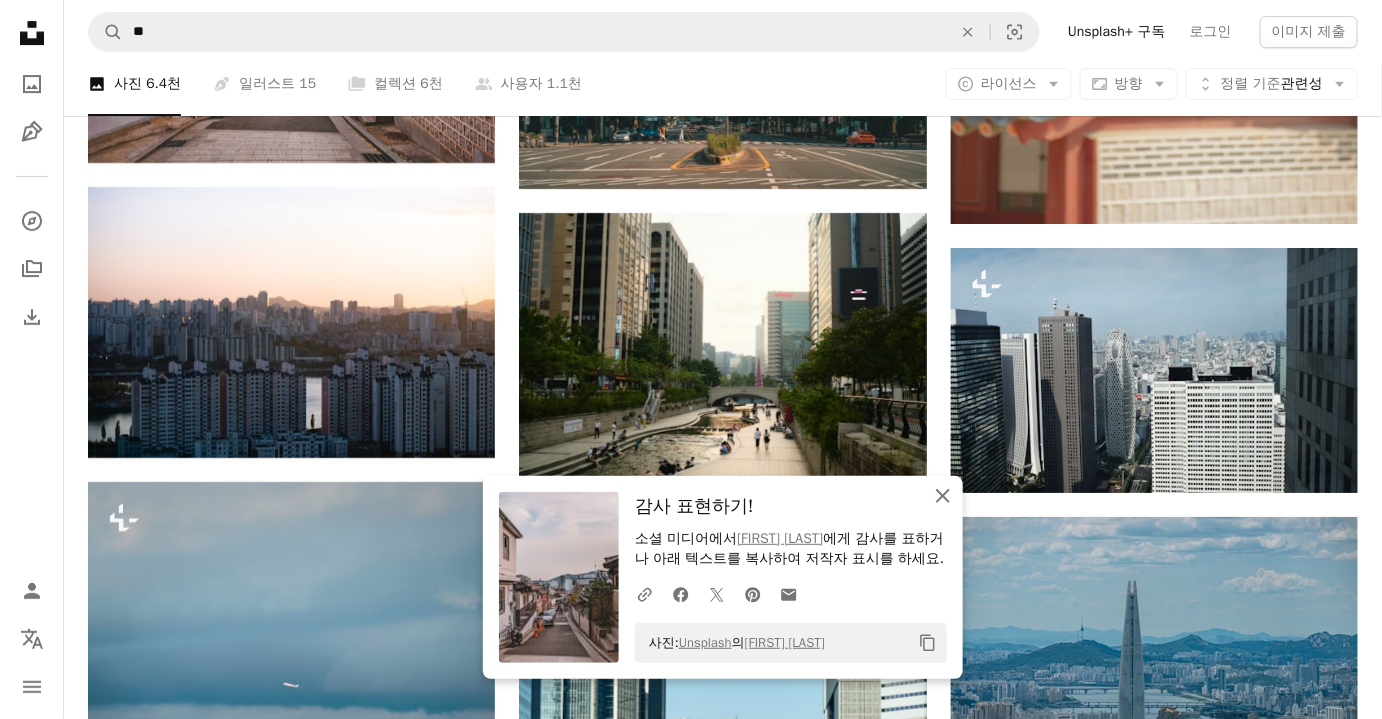 click 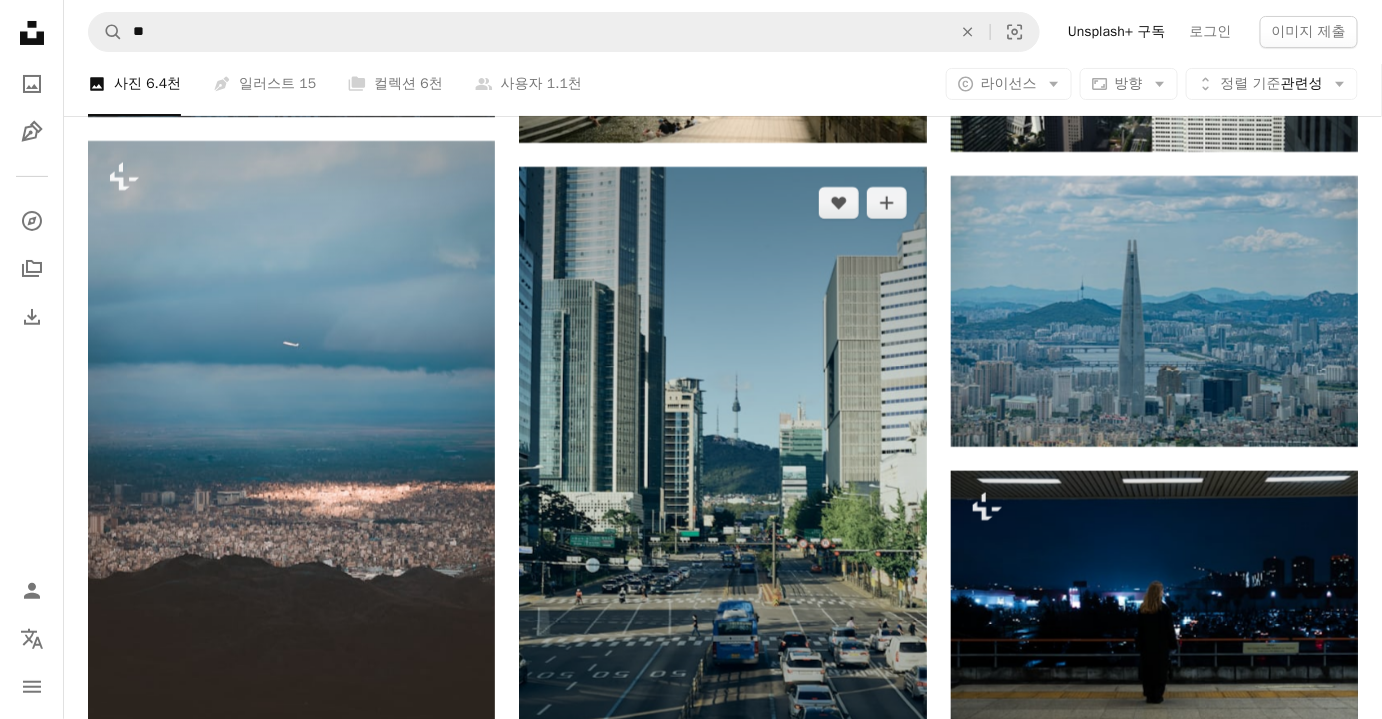scroll, scrollTop: 50636, scrollLeft: 0, axis: vertical 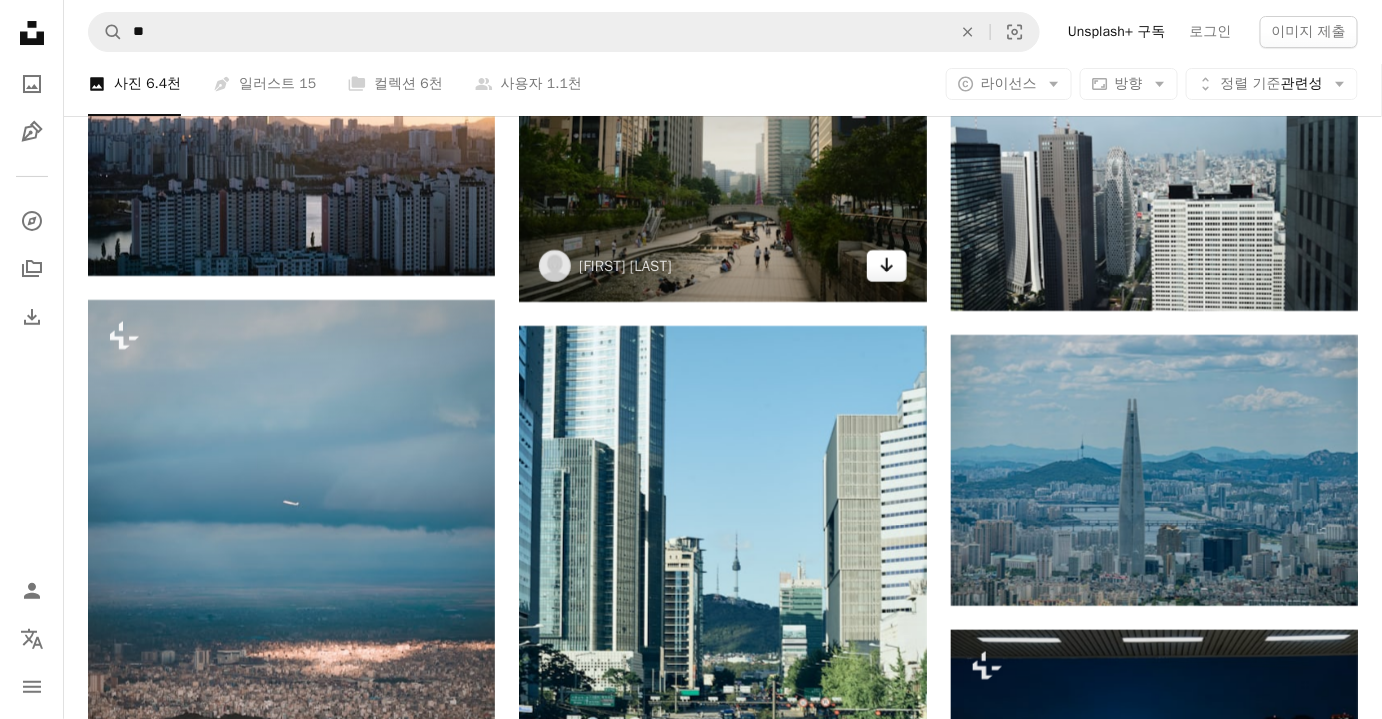 click on "Arrow pointing down" at bounding box center (887, 266) 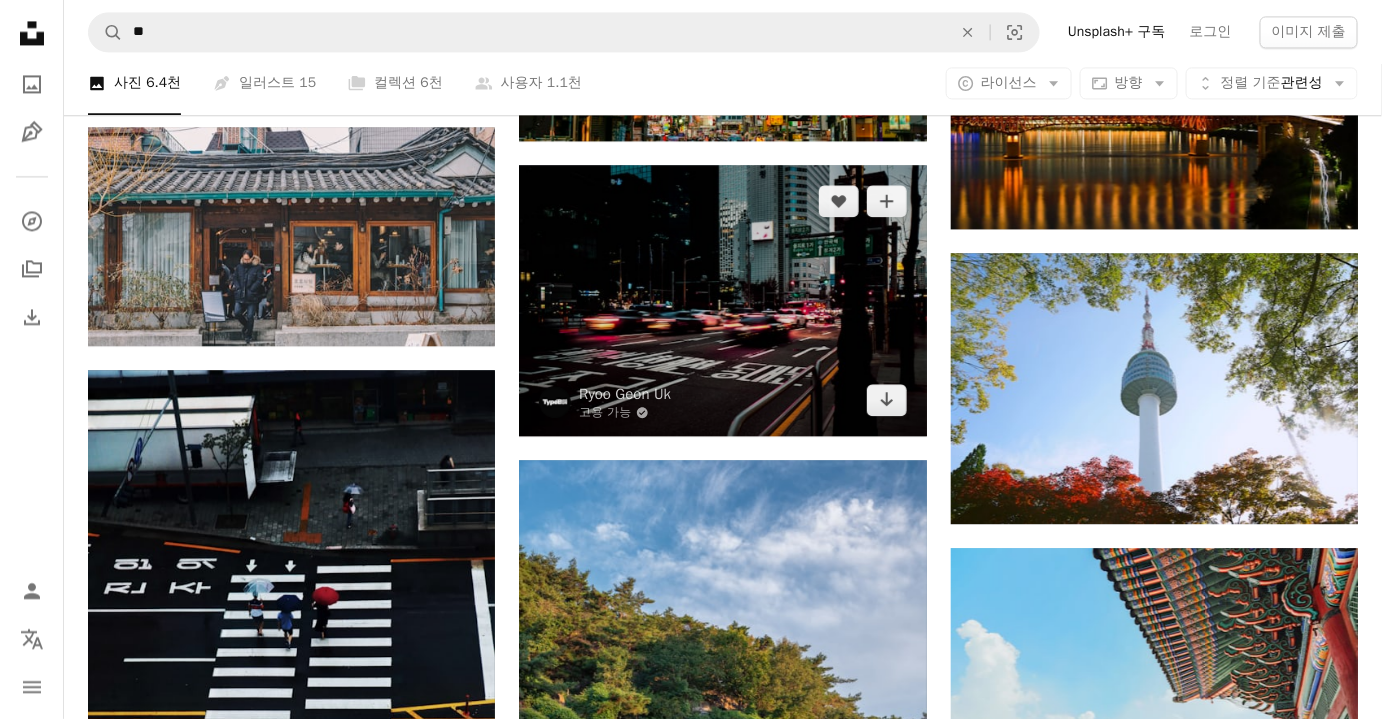 scroll, scrollTop: 54727, scrollLeft: 0, axis: vertical 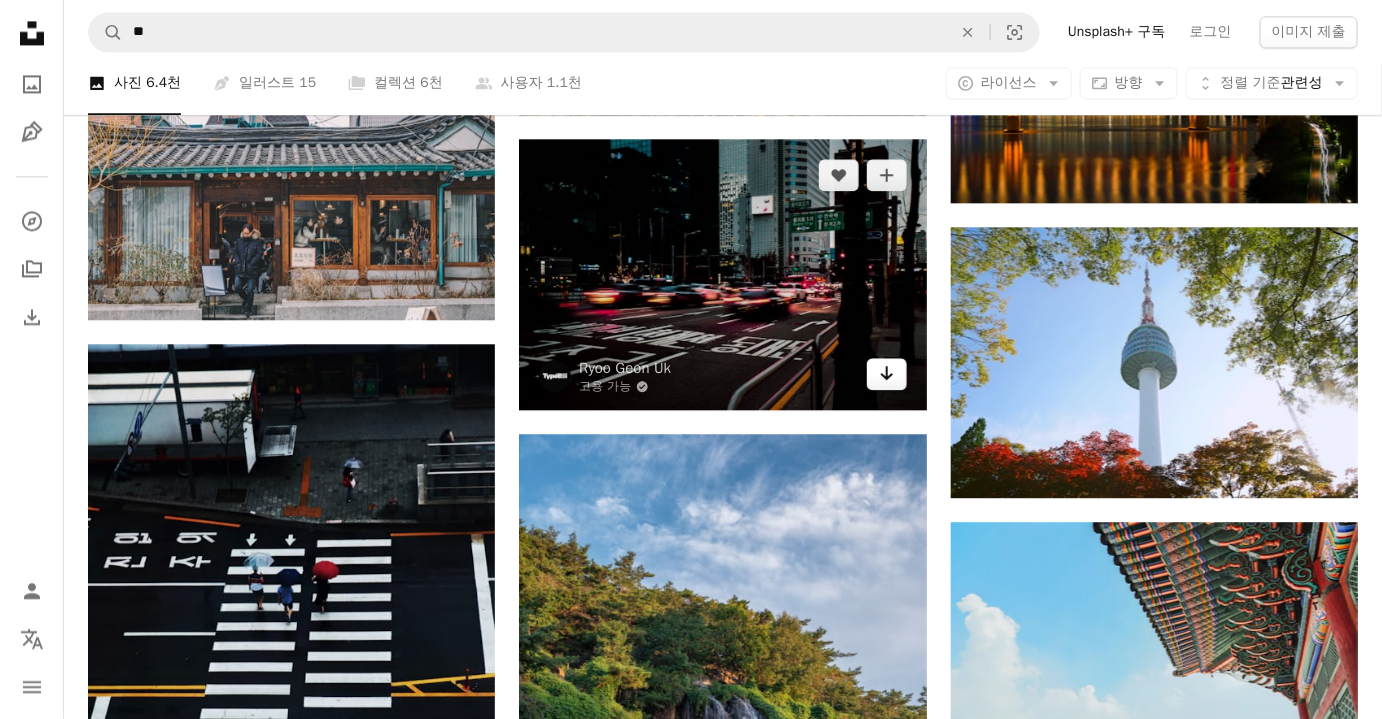 click on "Arrow pointing down" at bounding box center (887, 374) 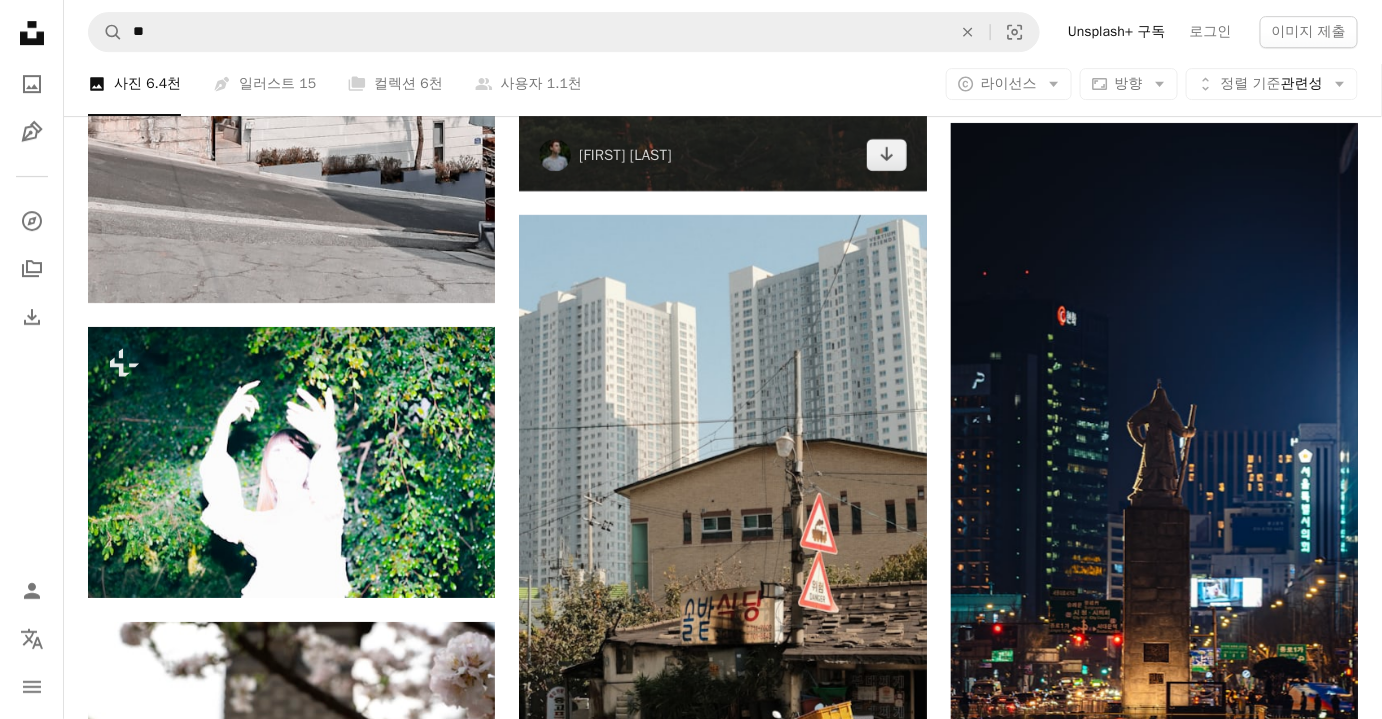 scroll, scrollTop: 60727, scrollLeft: 0, axis: vertical 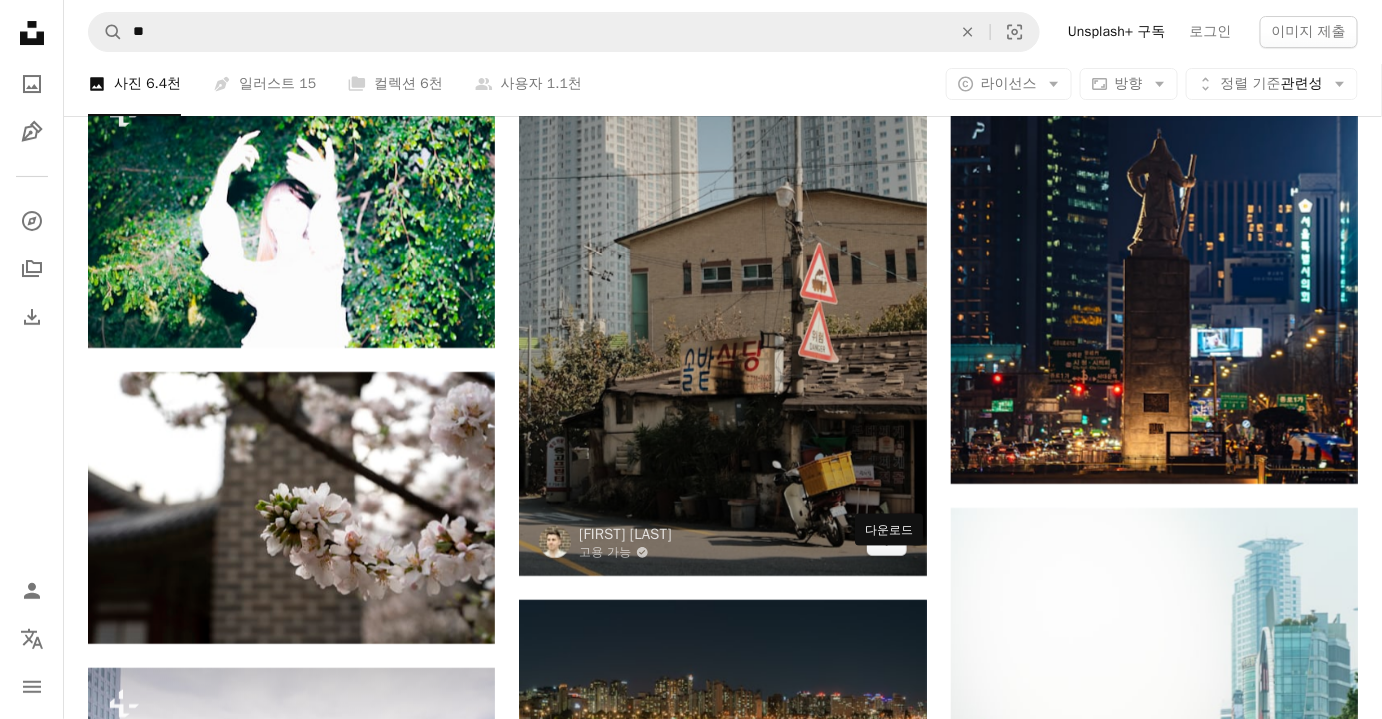 click on "Arrow pointing down" at bounding box center [887, 540] 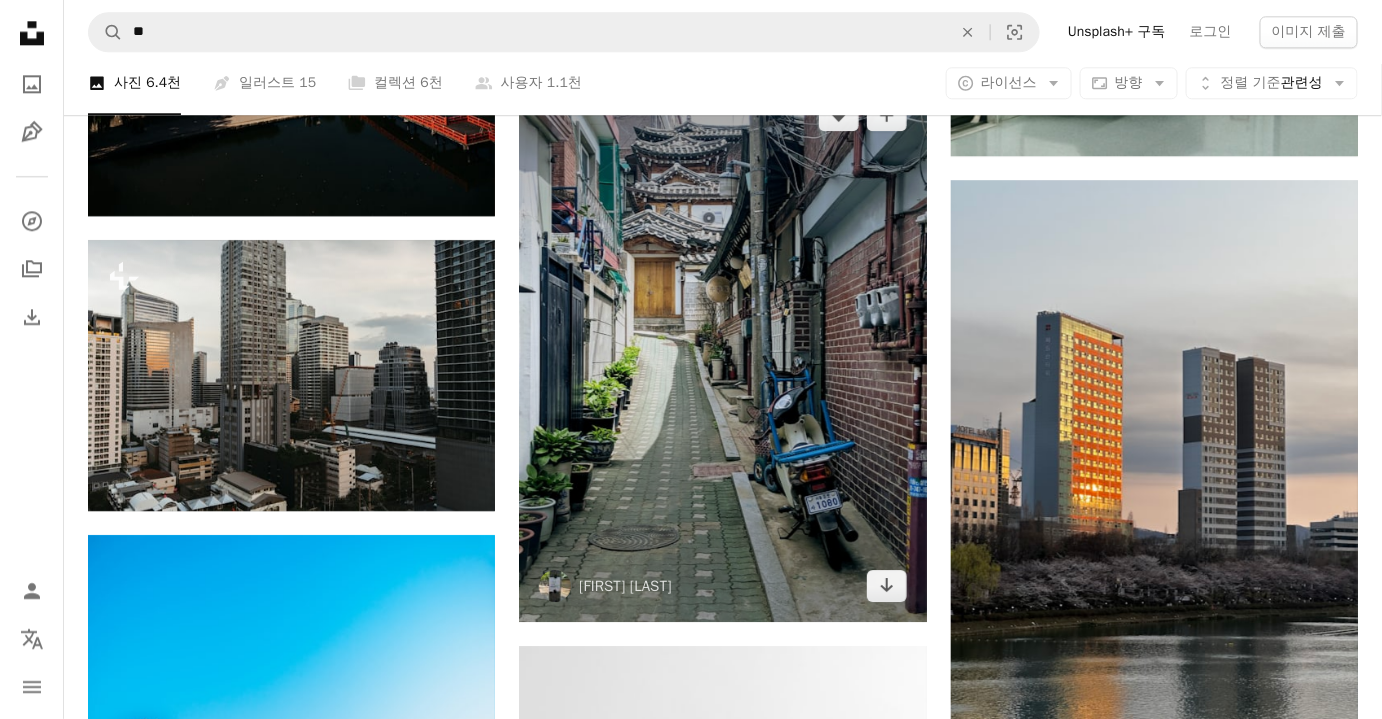 scroll, scrollTop: 65090, scrollLeft: 0, axis: vertical 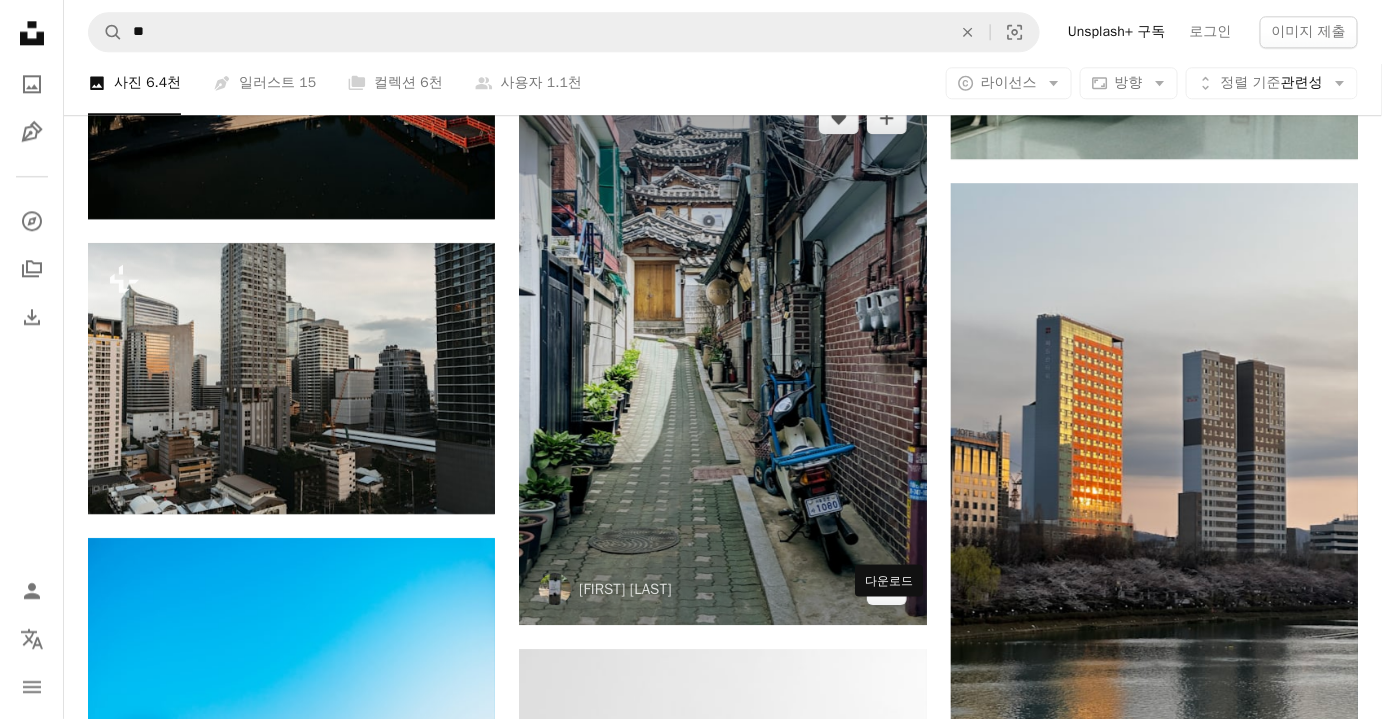 click on "Arrow pointing down" 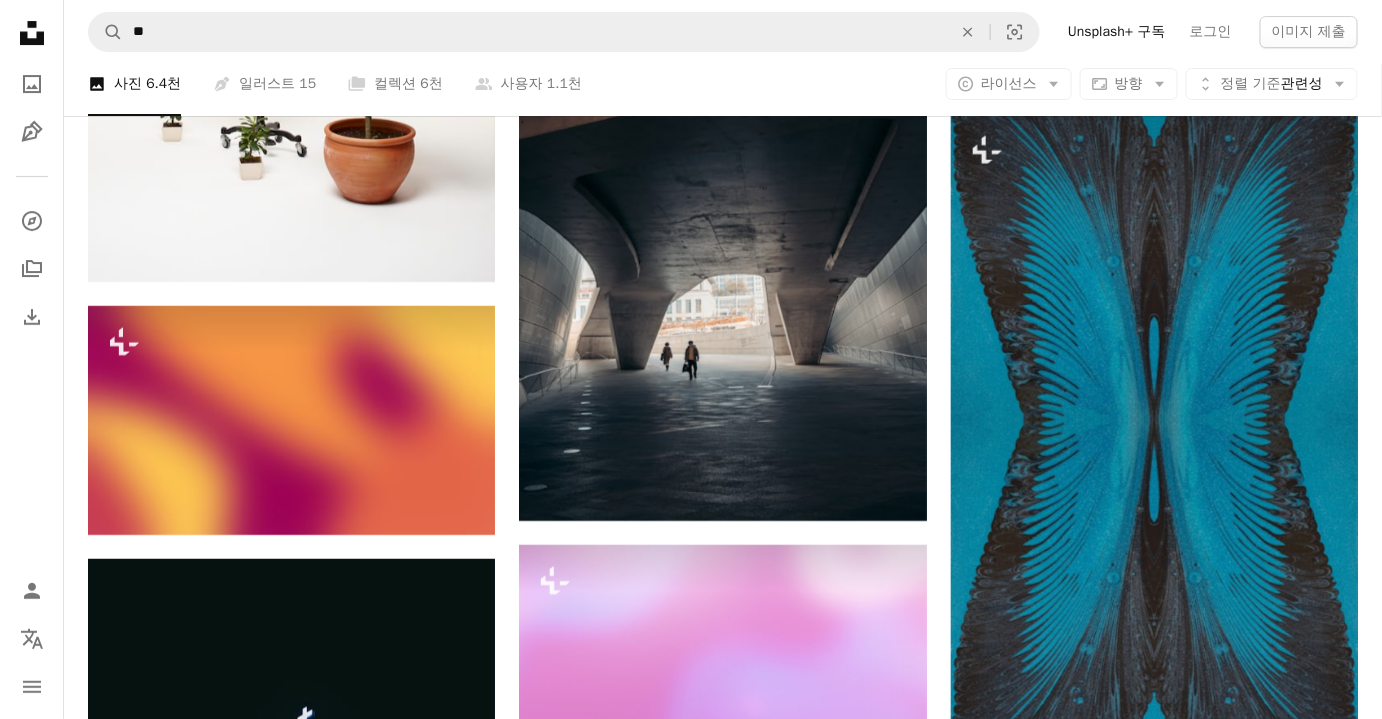 scroll, scrollTop: 89000, scrollLeft: 0, axis: vertical 